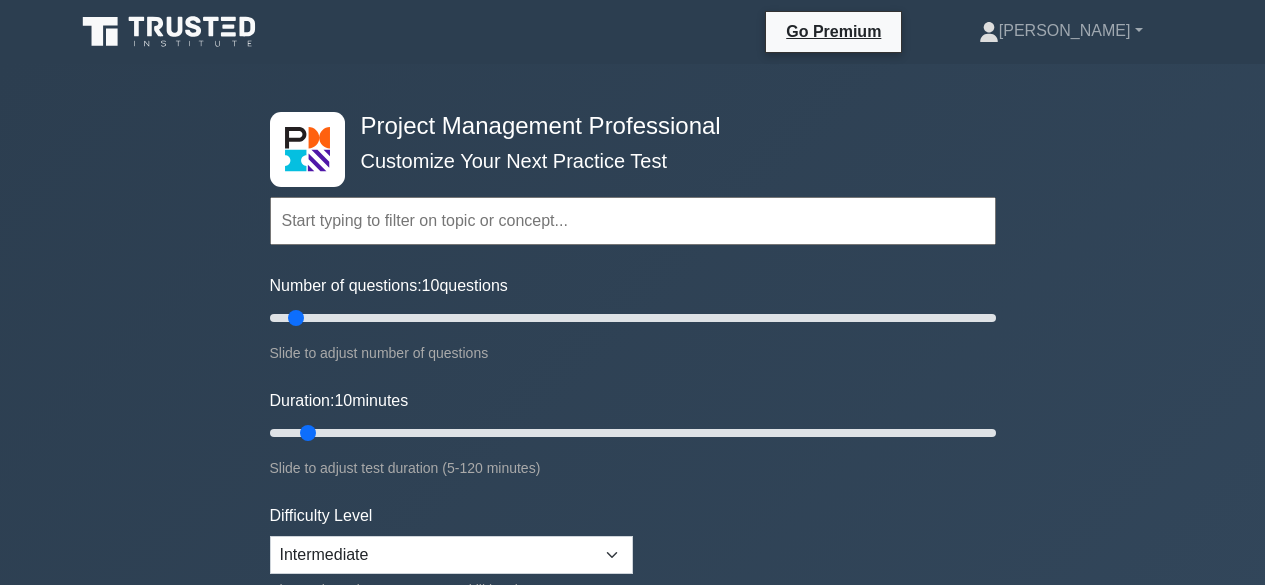 scroll, scrollTop: 0, scrollLeft: 0, axis: both 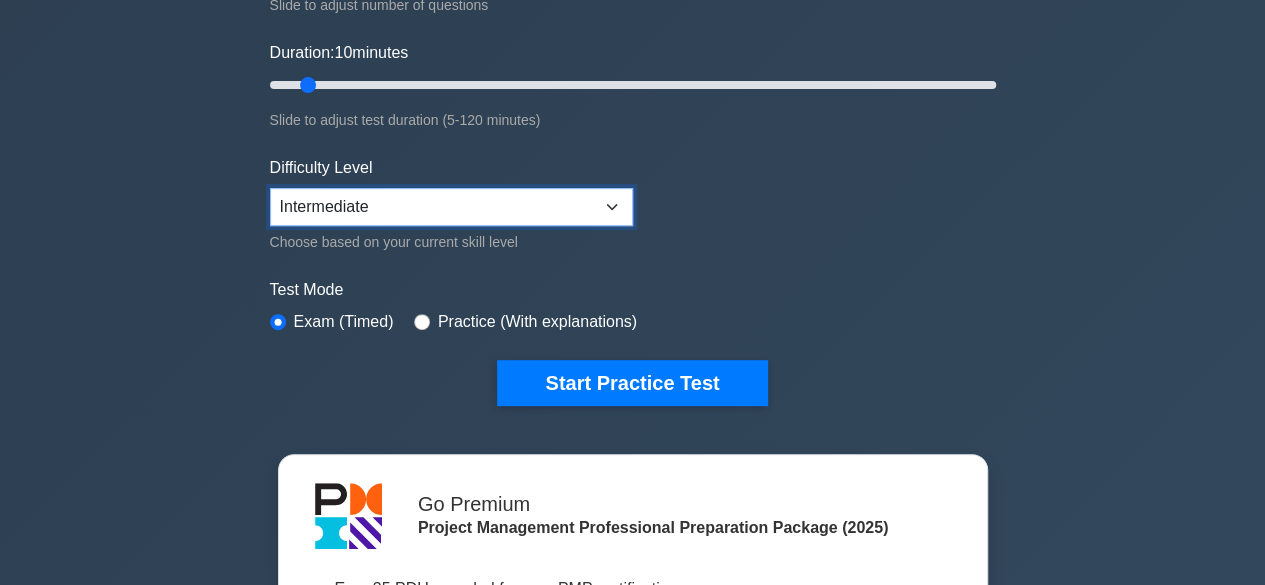 click on "Beginner
Intermediate
Expert" at bounding box center (451, 207) 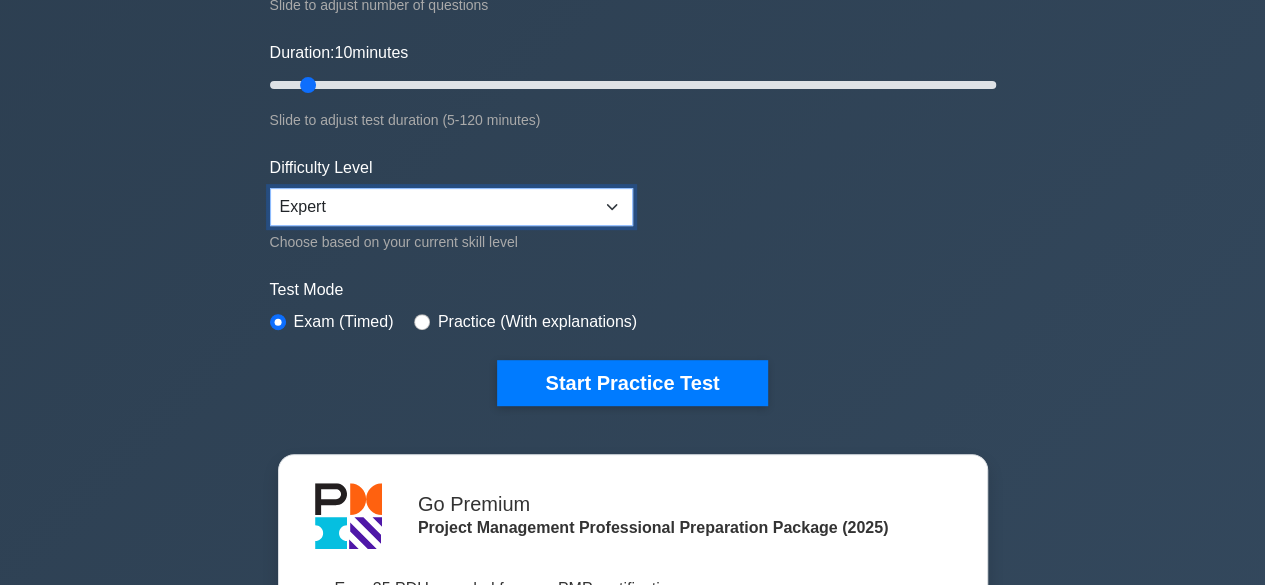 click on "Beginner
Intermediate
Expert" at bounding box center (451, 207) 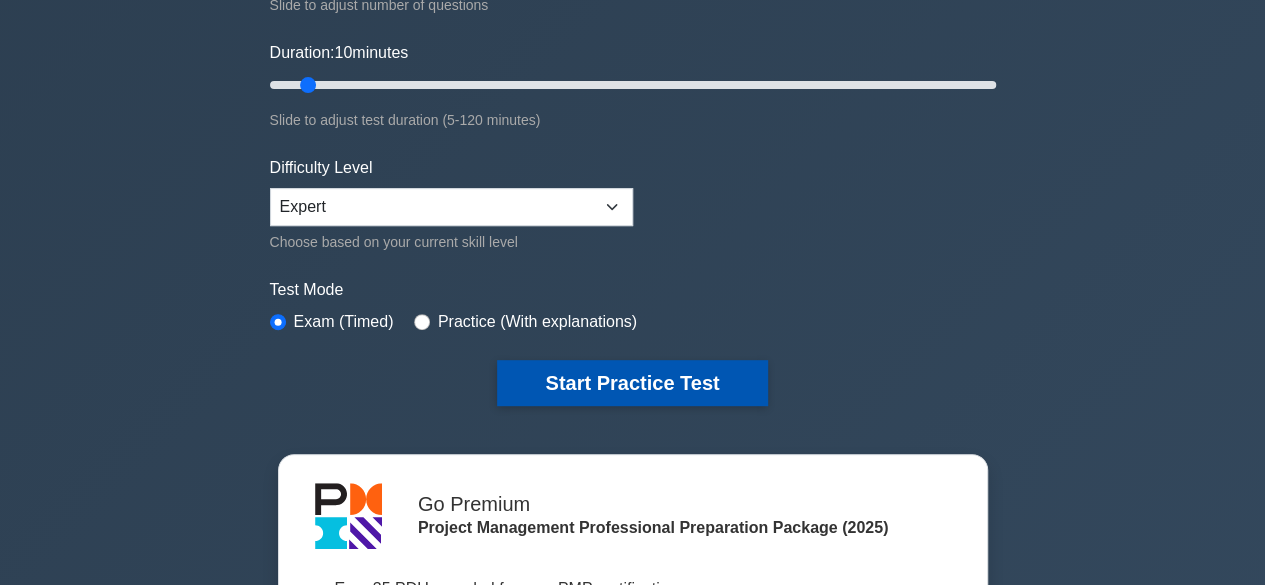 click on "Start Practice Test" at bounding box center (632, 383) 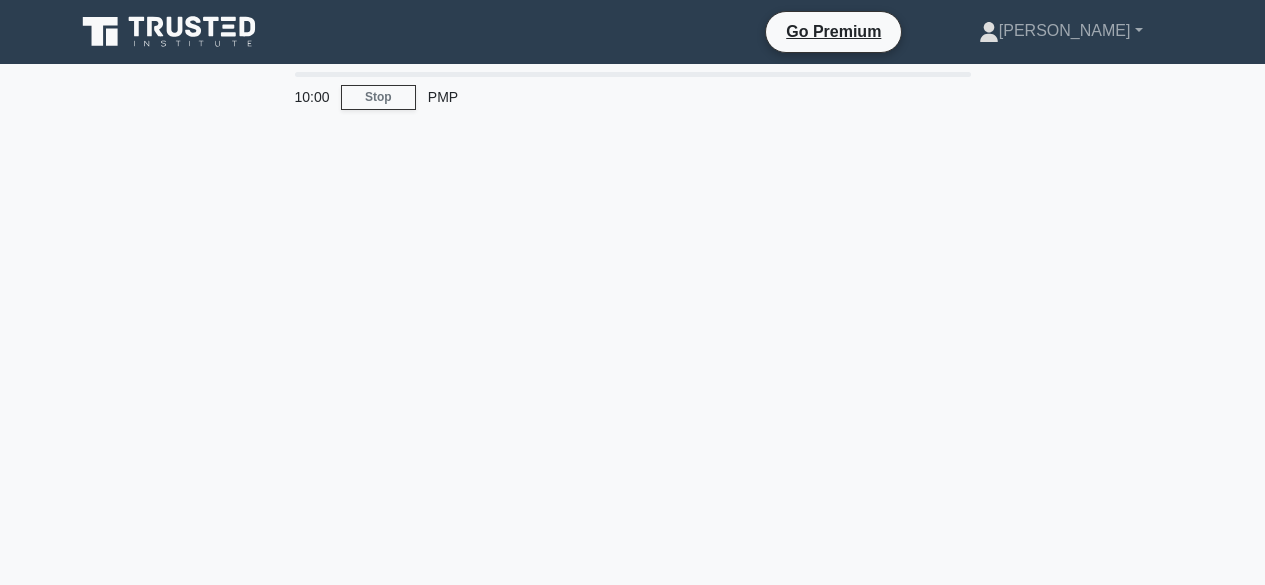 scroll, scrollTop: 0, scrollLeft: 0, axis: both 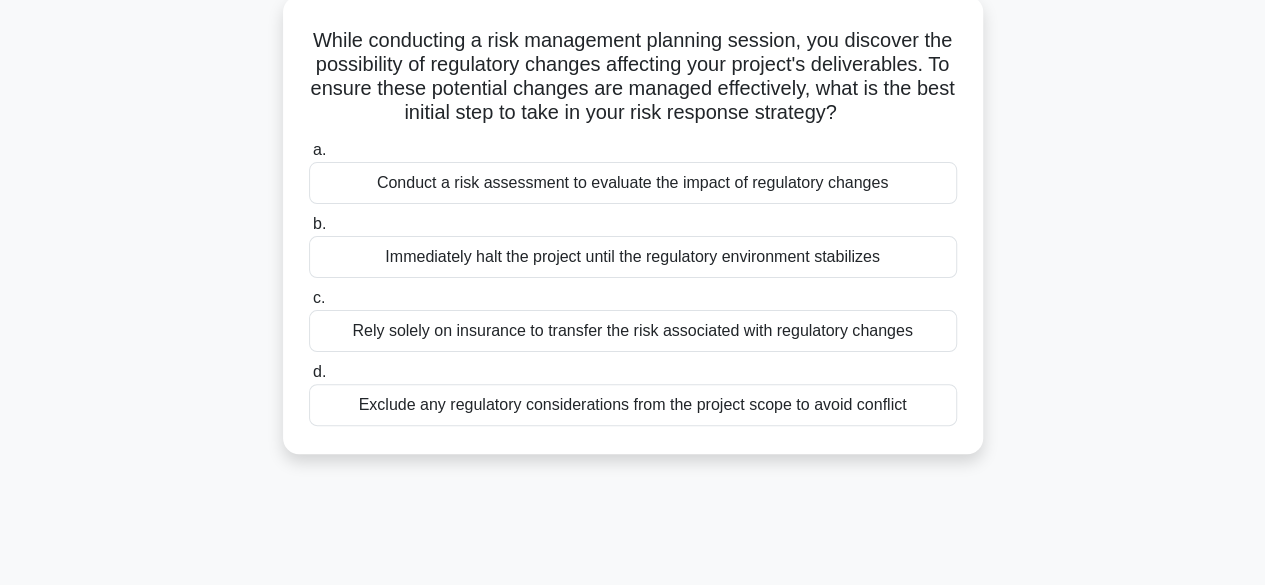 click on "Conduct a risk assessment to evaluate the impact of regulatory changes" at bounding box center (633, 183) 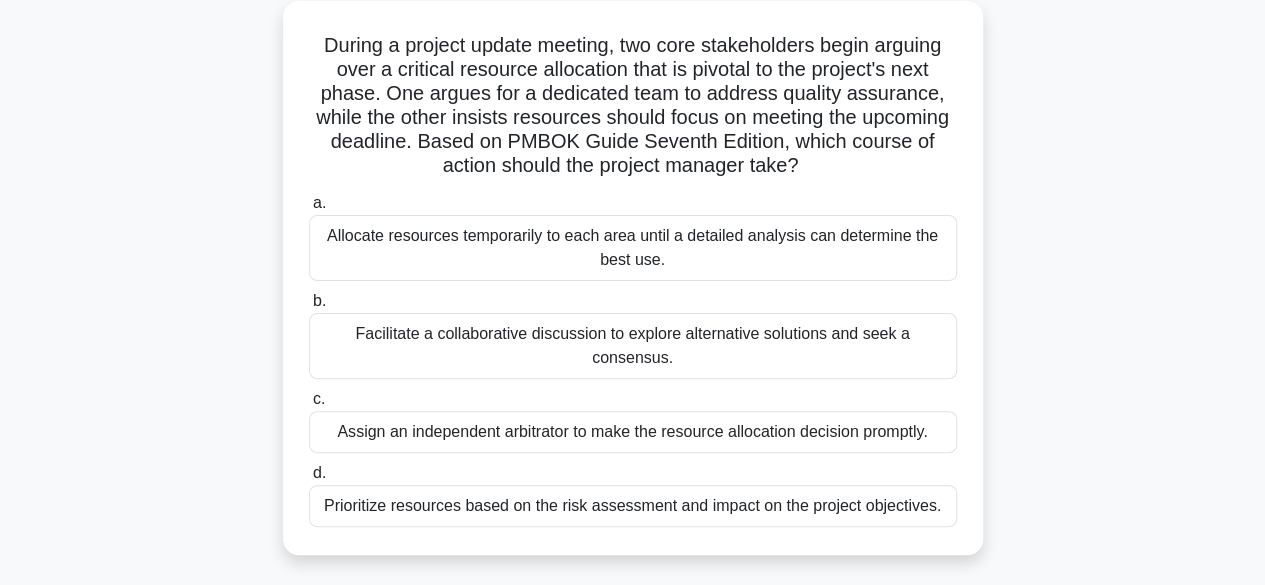 scroll, scrollTop: 0, scrollLeft: 0, axis: both 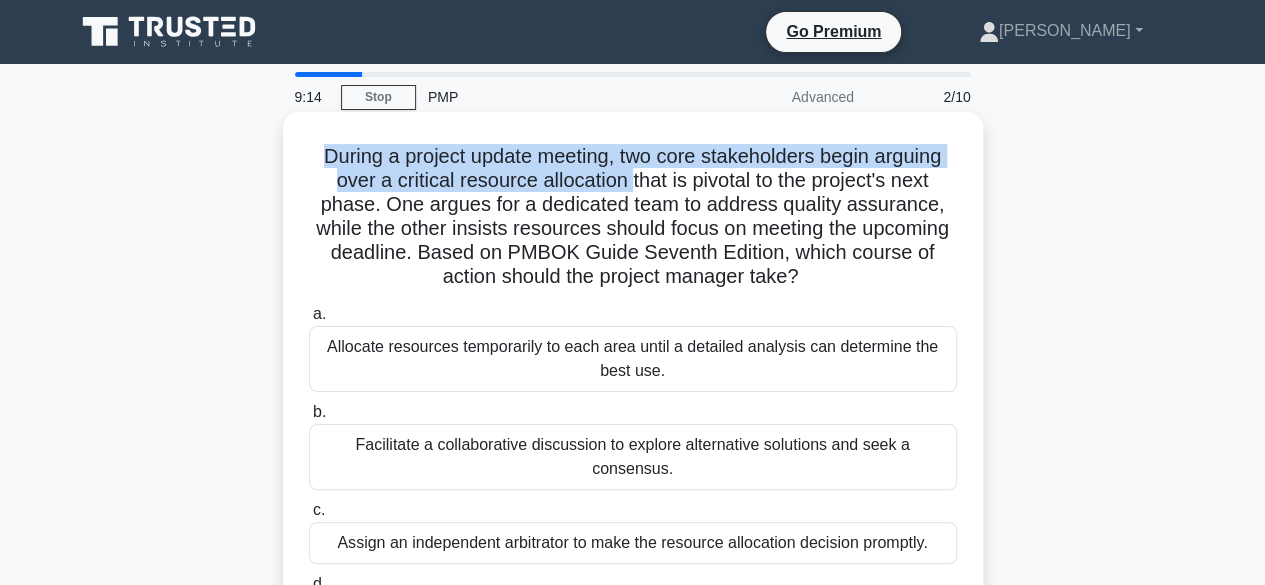 drag, startPoint x: 318, startPoint y: 154, endPoint x: 628, endPoint y: 181, distance: 311.17358 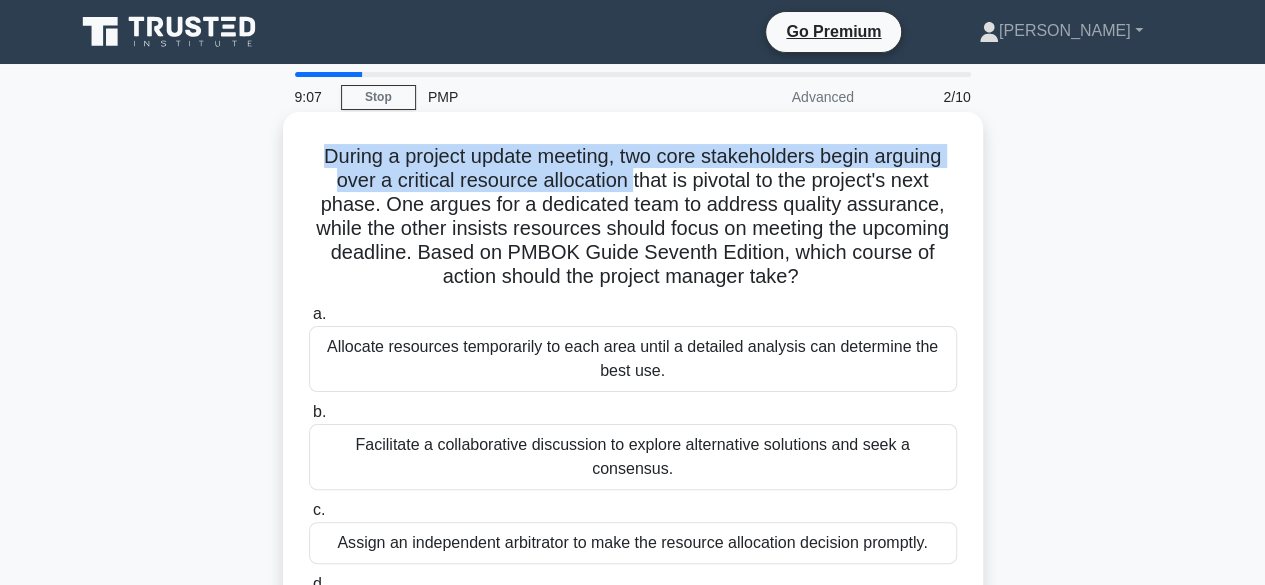 click on "During a project update meeting, two core stakeholders begin arguing over a critical resource allocation that is pivotal to the project's next phase. One argues for a dedicated team to address quality assurance, while the other insists resources should focus on meeting the upcoming deadline. Based on PMBOK Guide Seventh Edition, which course of action should the project manager take?
.spinner_0XTQ{transform-origin:center;animation:spinner_y6GP .75s linear infinite}@keyframes spinner_y6GP{100%{transform:rotate(360deg)}}" at bounding box center [633, 217] 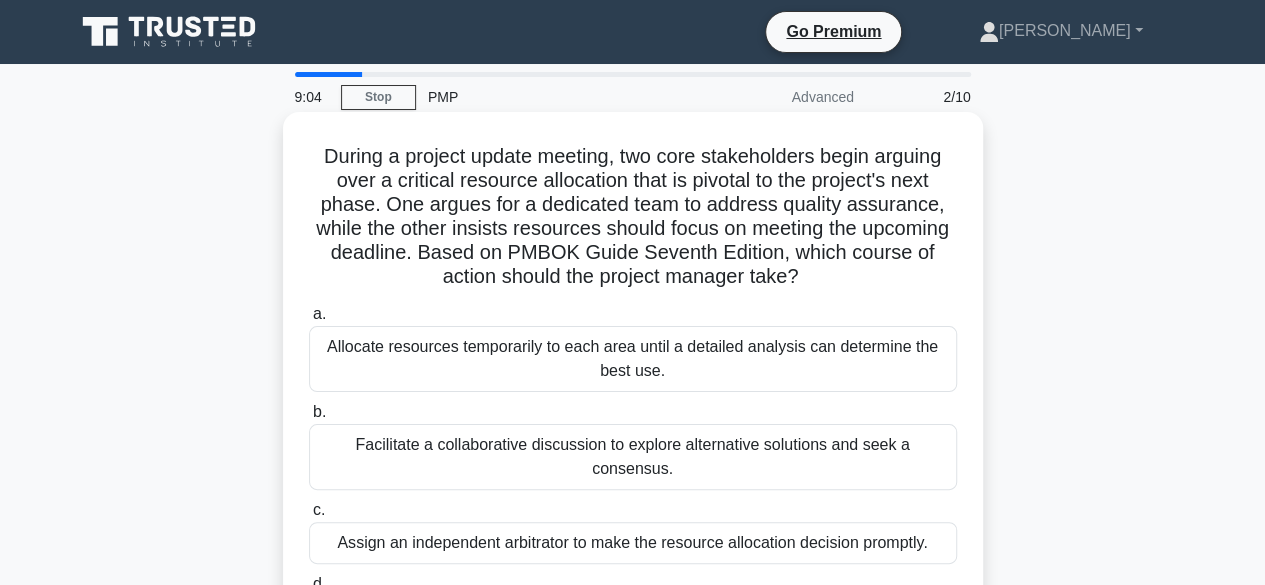 click on "During a project update meeting, two core stakeholders begin arguing over a critical resource allocation that is pivotal to the project's next phase. One argues for a dedicated team to address quality assurance, while the other insists resources should focus on meeting the upcoming deadline. Based on PMBOK Guide Seventh Edition, which course of action should the project manager take?
.spinner_0XTQ{transform-origin:center;animation:spinner_y6GP .75s linear infinite}@keyframes spinner_y6GP{100%{transform:rotate(360deg)}}" at bounding box center (633, 217) 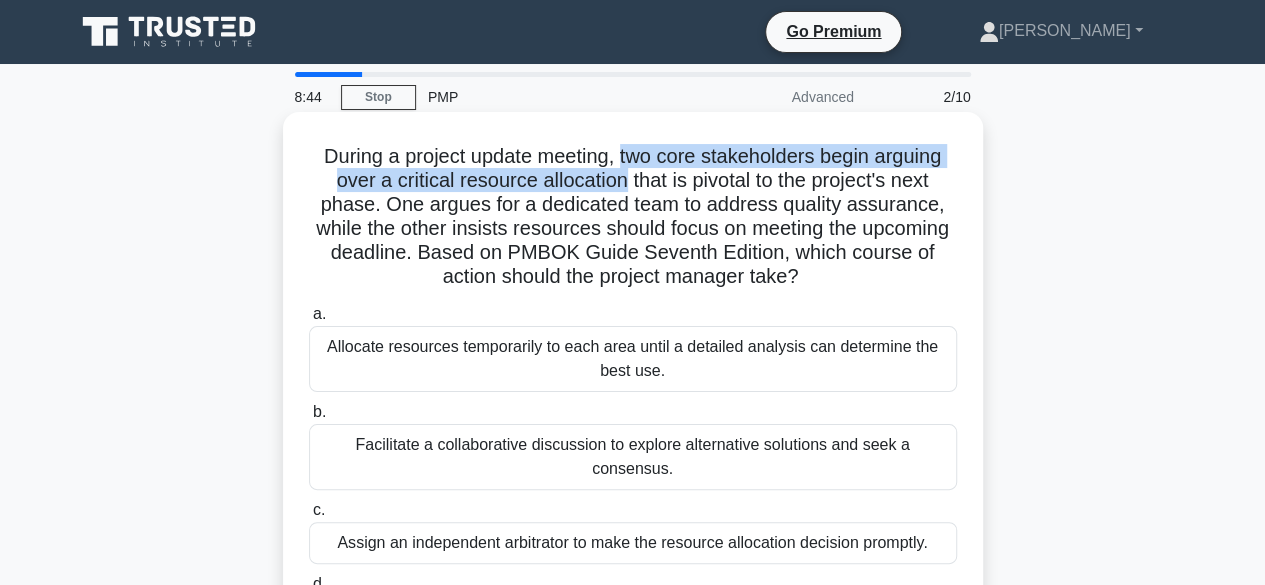 drag, startPoint x: 622, startPoint y: 161, endPoint x: 623, endPoint y: 177, distance: 16.03122 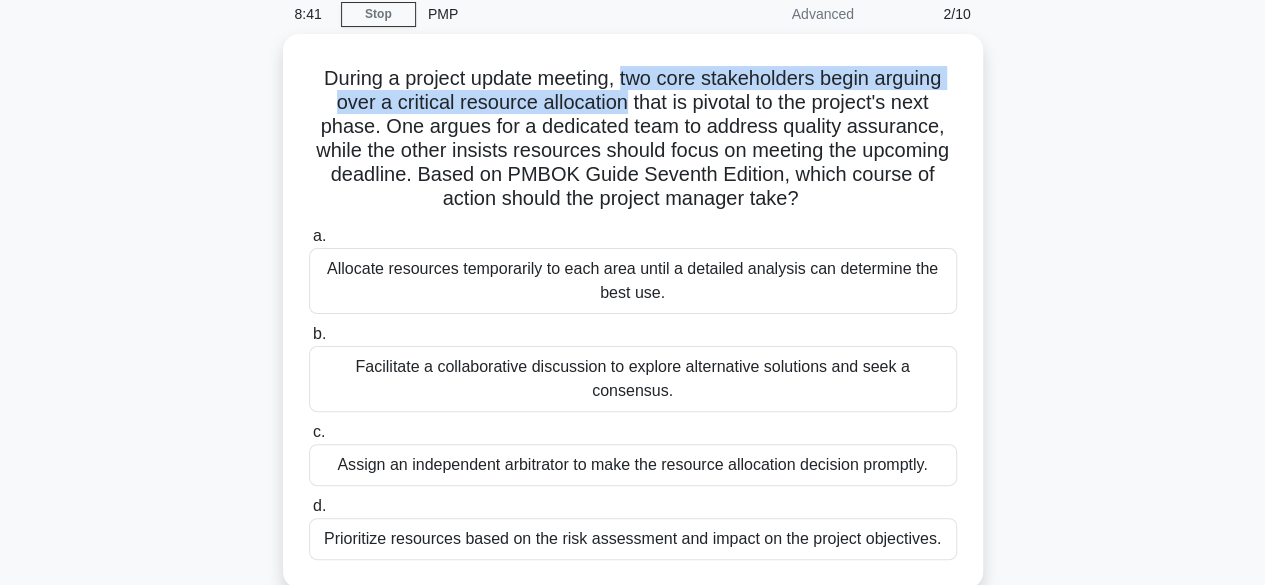 scroll, scrollTop: 88, scrollLeft: 0, axis: vertical 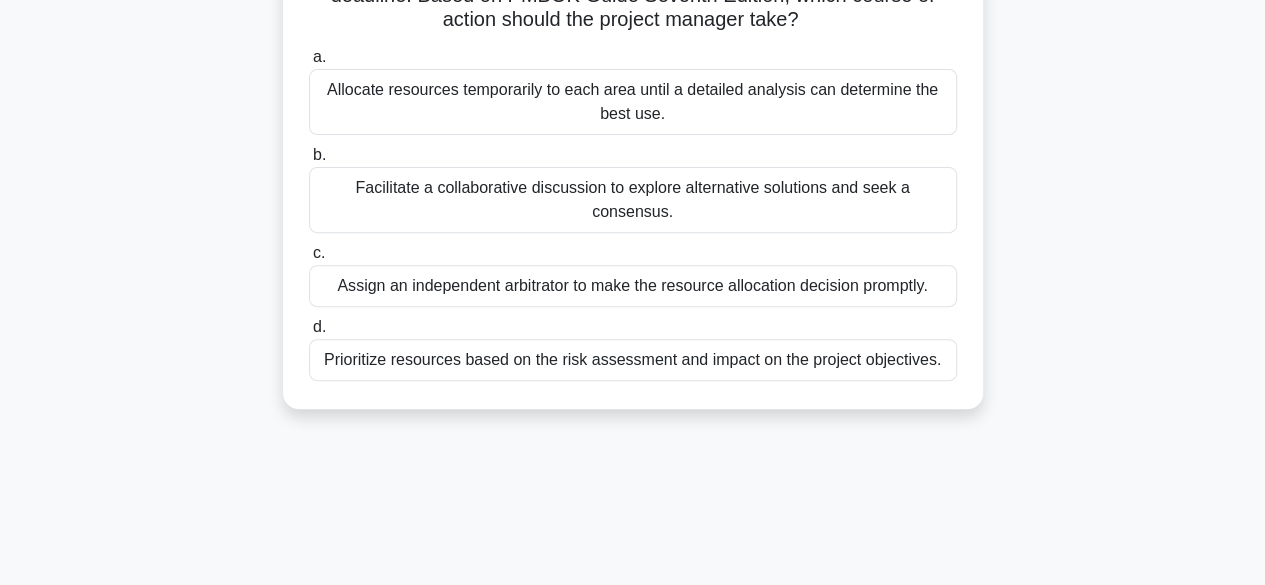 click on "Facilitate a collaborative discussion to explore alternative solutions and seek a consensus." at bounding box center [633, 200] 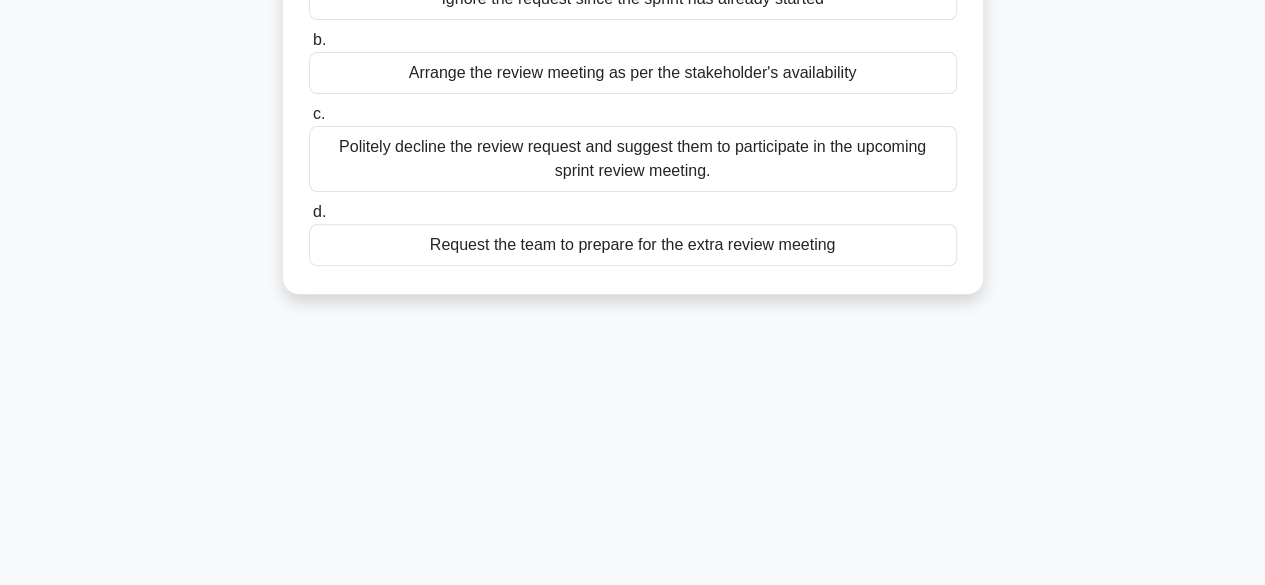 scroll, scrollTop: 0, scrollLeft: 0, axis: both 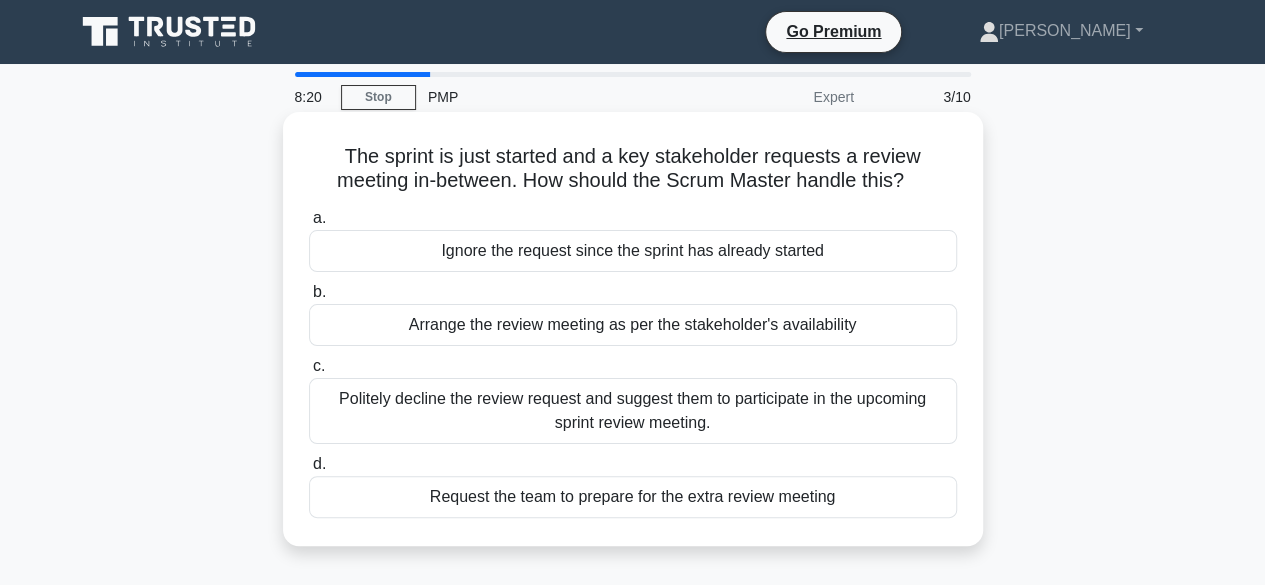 click on "Politely decline the review request and suggest them to participate in the upcoming sprint review meeting." at bounding box center [633, 411] 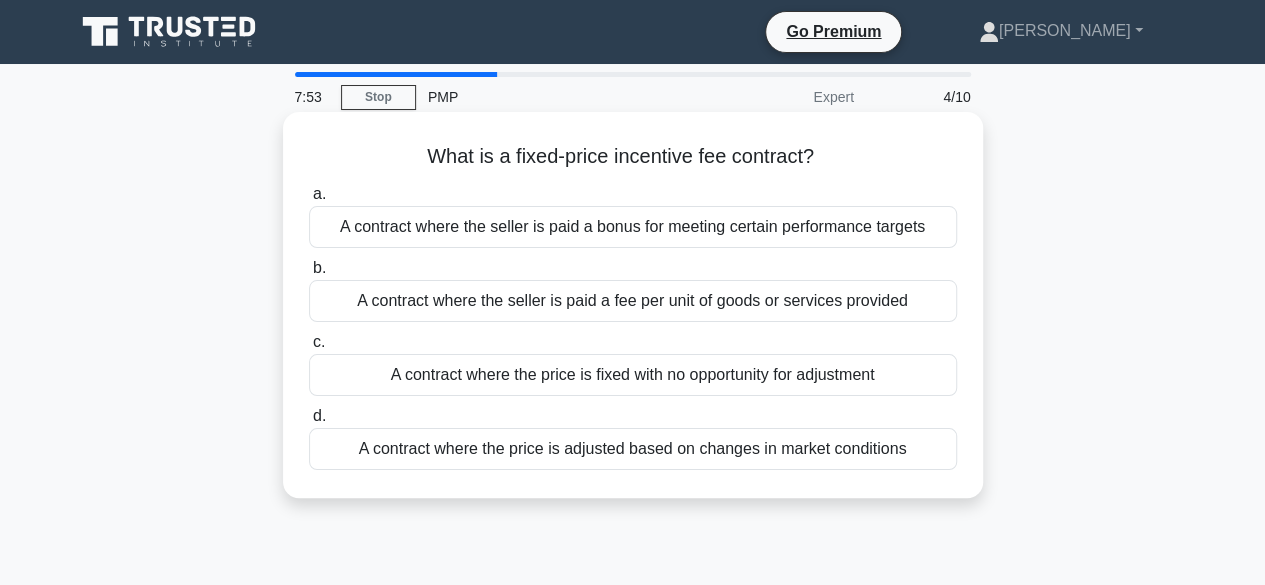 click on "A contract where the seller is paid a bonus for meeting certain performance targets" at bounding box center (633, 227) 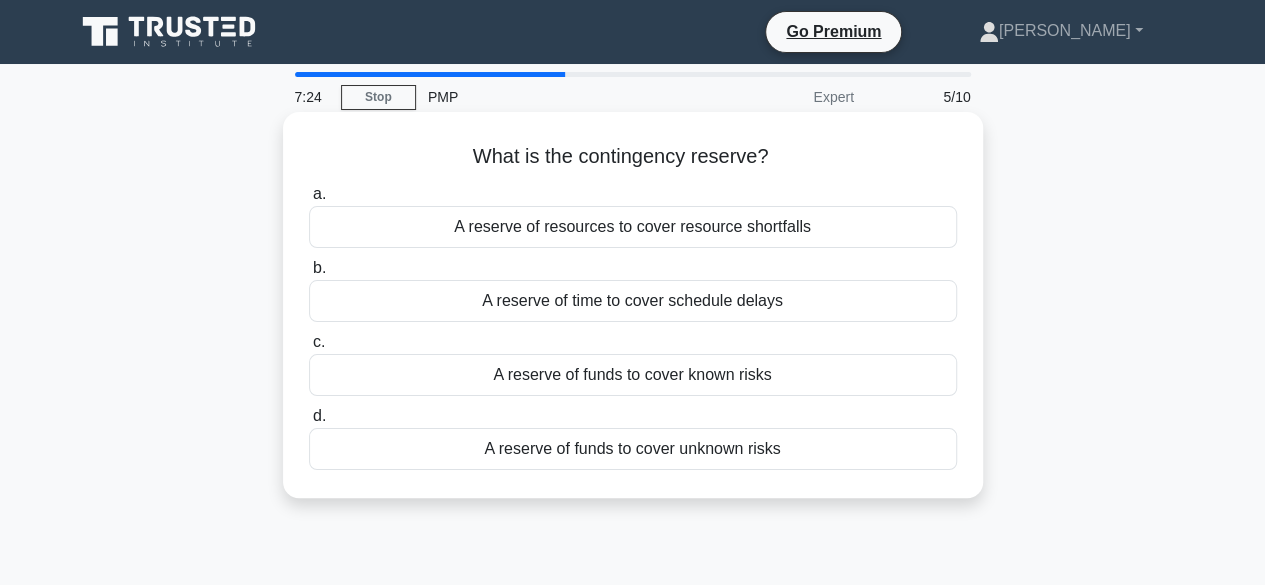 click on "A reserve of funds to cover unknown risks" at bounding box center [633, 449] 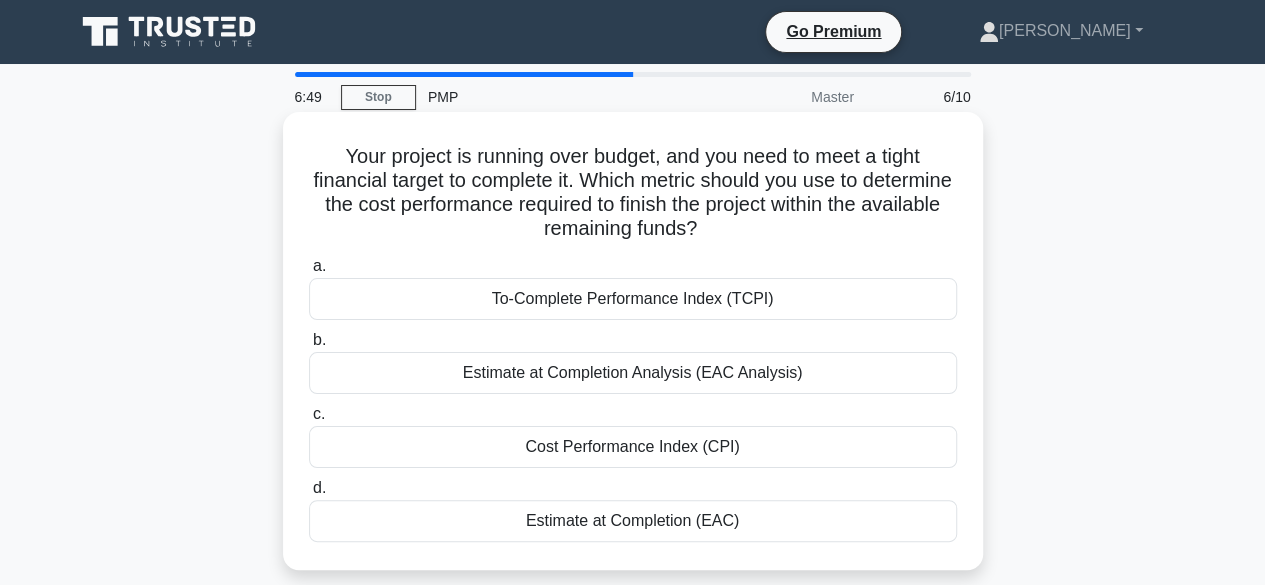 click on "Estimate at Completion Analysis (EAC Analysis)" at bounding box center (633, 373) 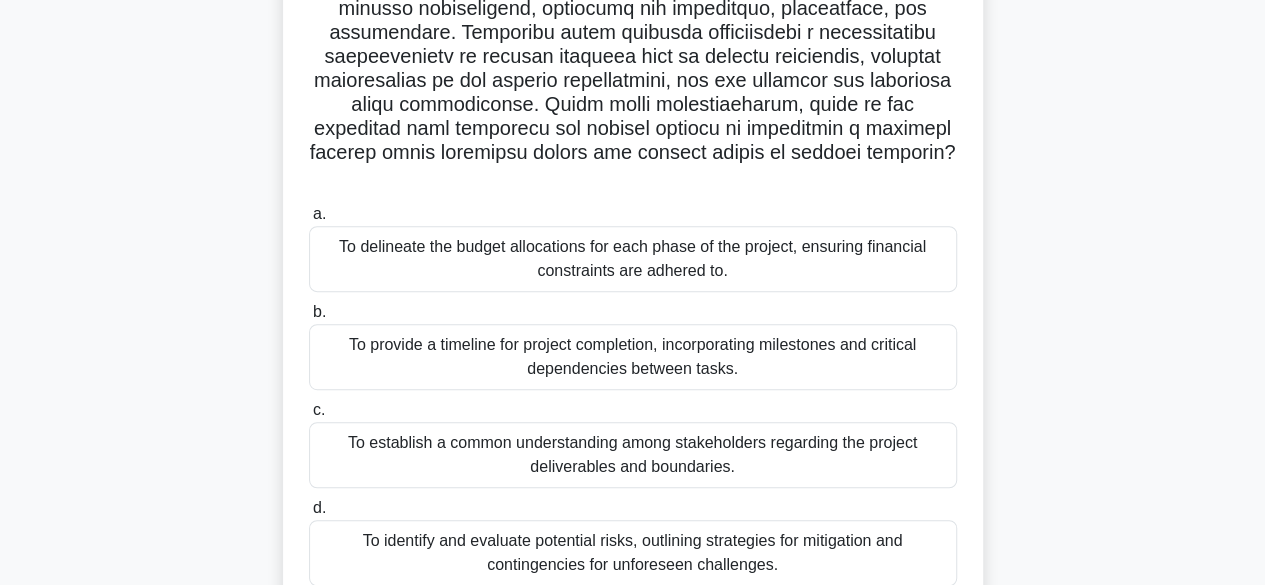 scroll, scrollTop: 346, scrollLeft: 0, axis: vertical 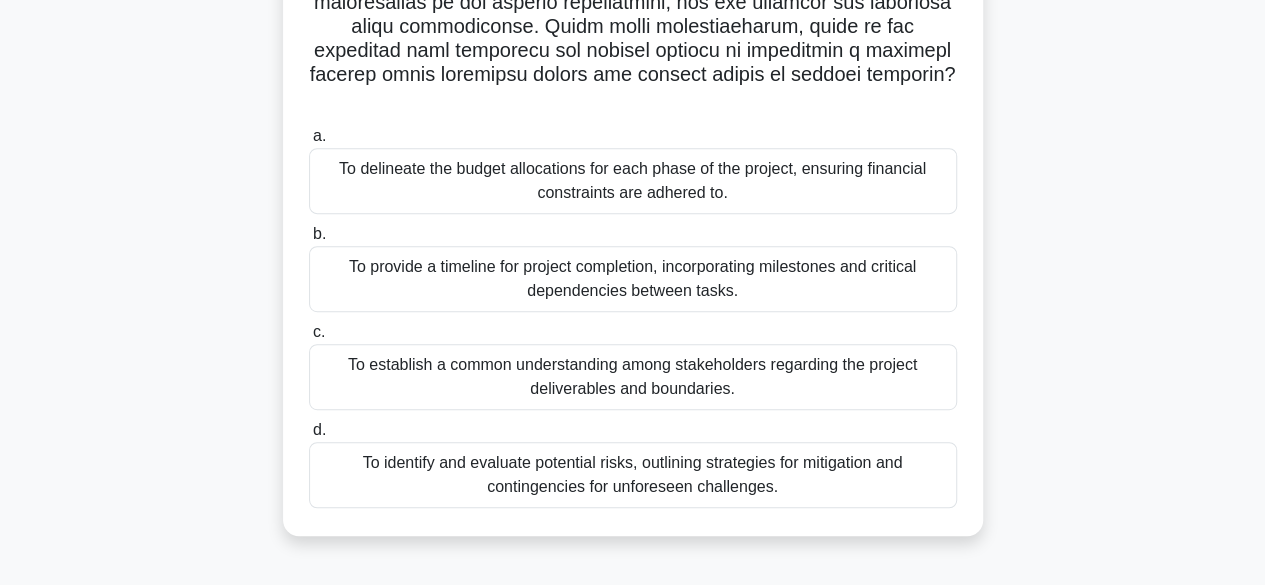 click on "To provide a timeline for project completion, incorporating milestones and critical dependencies between tasks." at bounding box center (633, 279) 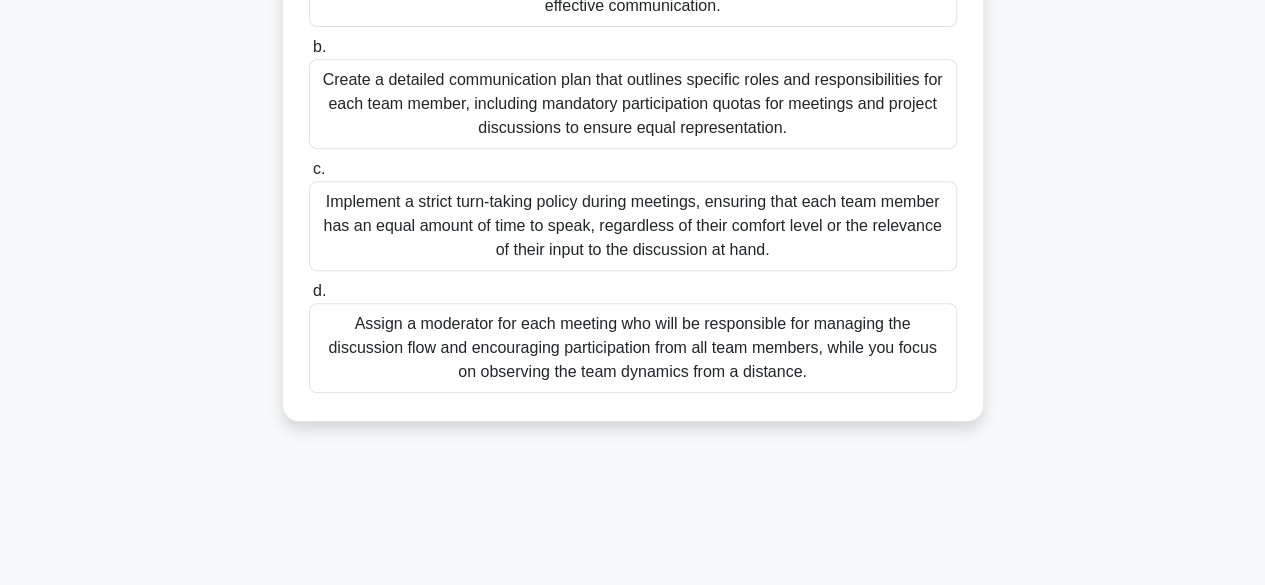 scroll, scrollTop: 0, scrollLeft: 0, axis: both 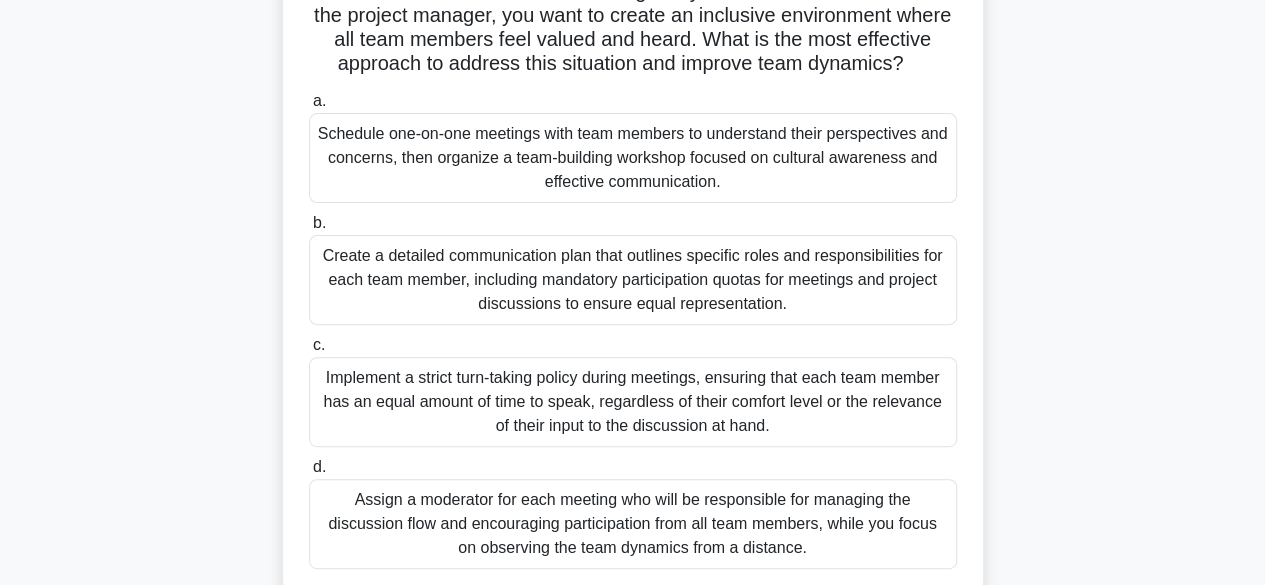 click on "Schedule one-on-one meetings with team members to understand their perspectives and concerns, then organize a team-building workshop focused on cultural awareness and effective communication." at bounding box center [633, 158] 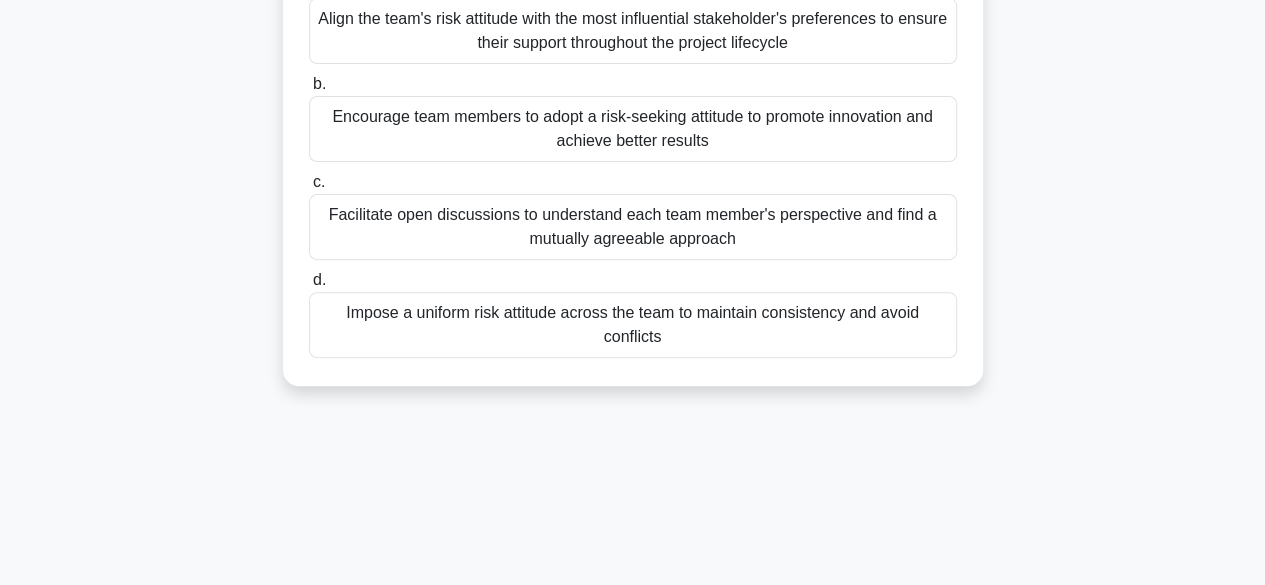 scroll, scrollTop: 0, scrollLeft: 0, axis: both 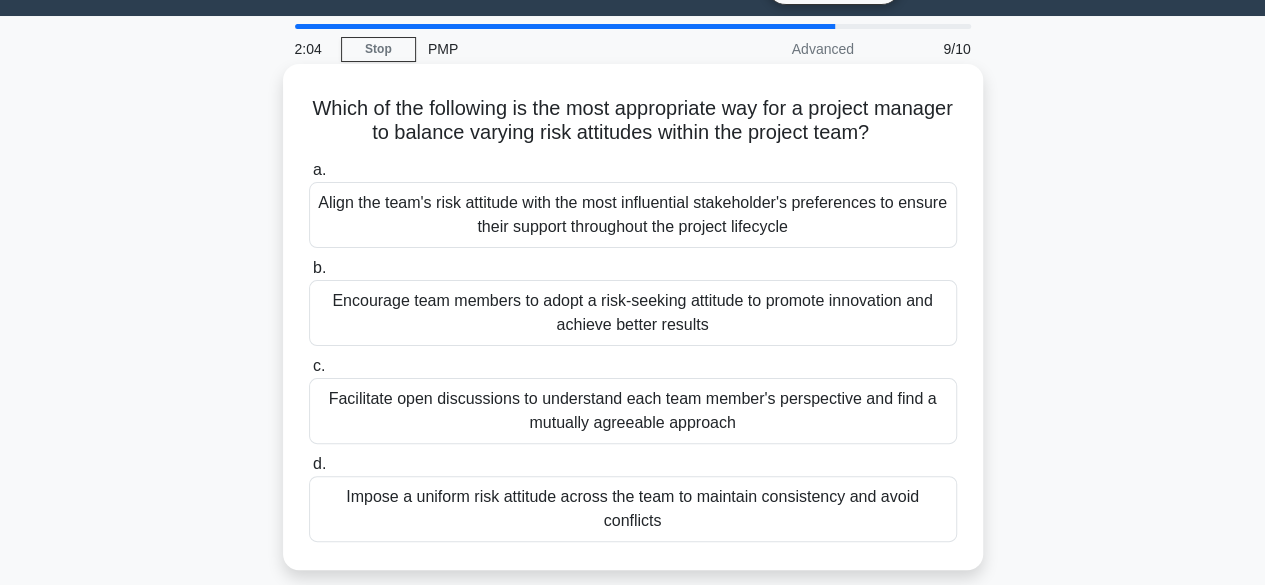 click on "Facilitate open discussions to understand each team member's perspective and find a mutually agreeable approach" at bounding box center (633, 411) 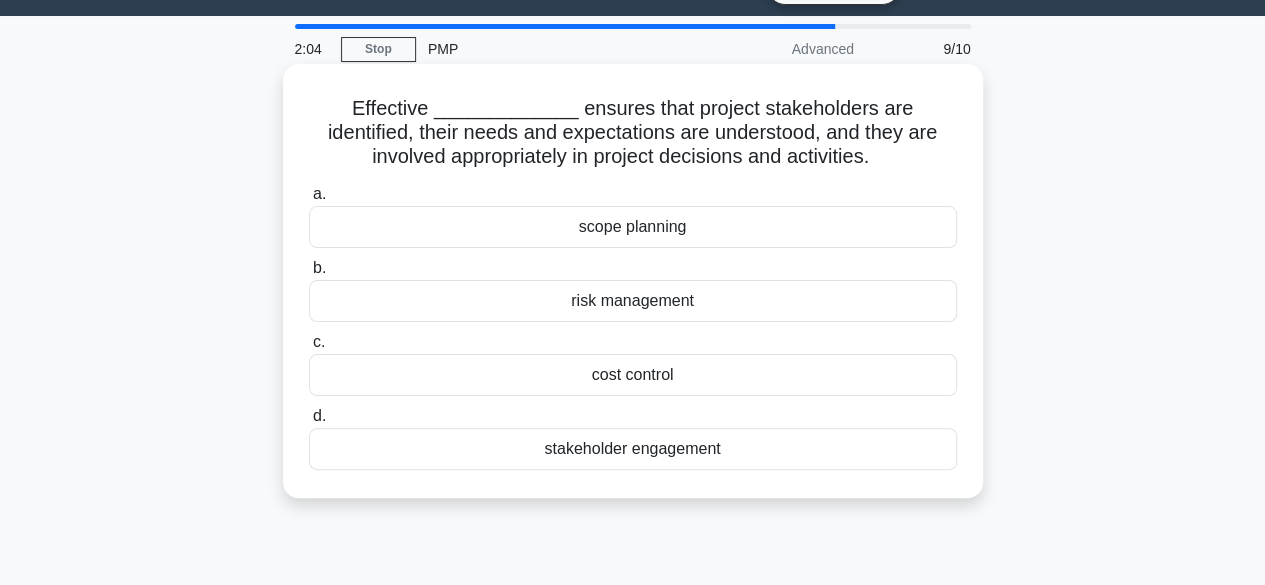 scroll, scrollTop: 0, scrollLeft: 0, axis: both 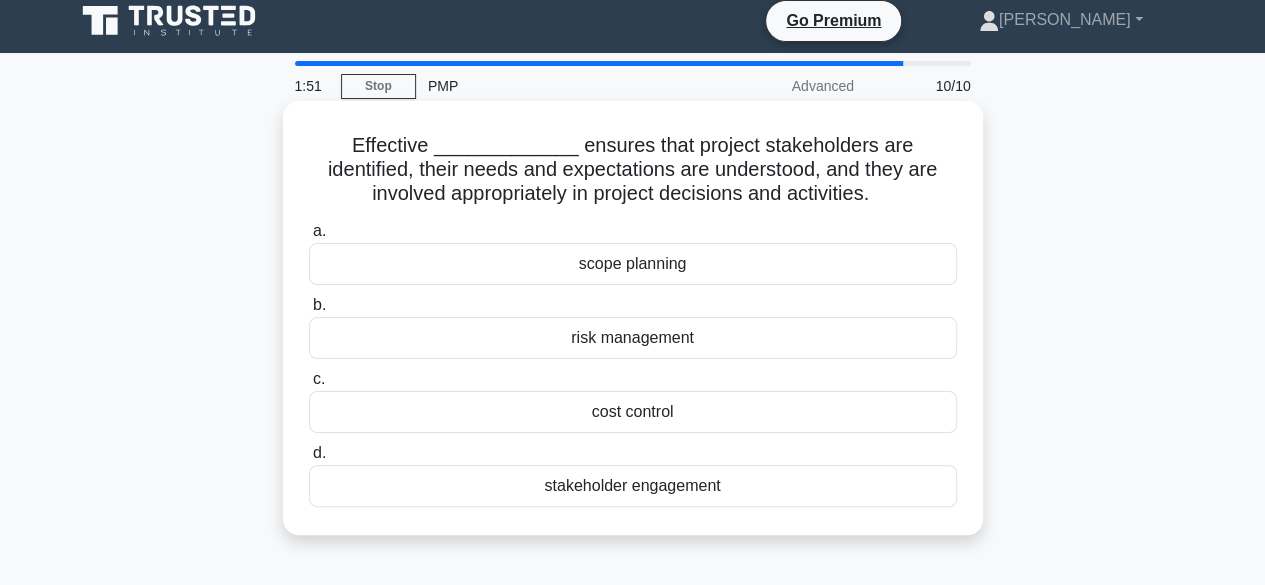 click on "stakeholder engagement" at bounding box center (633, 486) 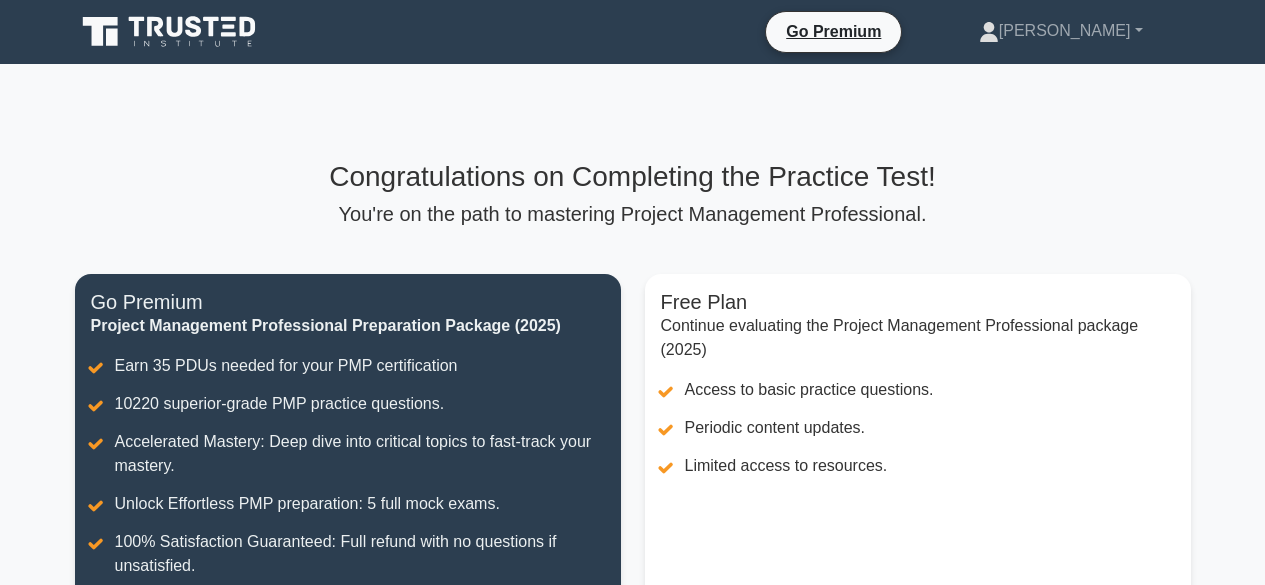 scroll, scrollTop: 0, scrollLeft: 0, axis: both 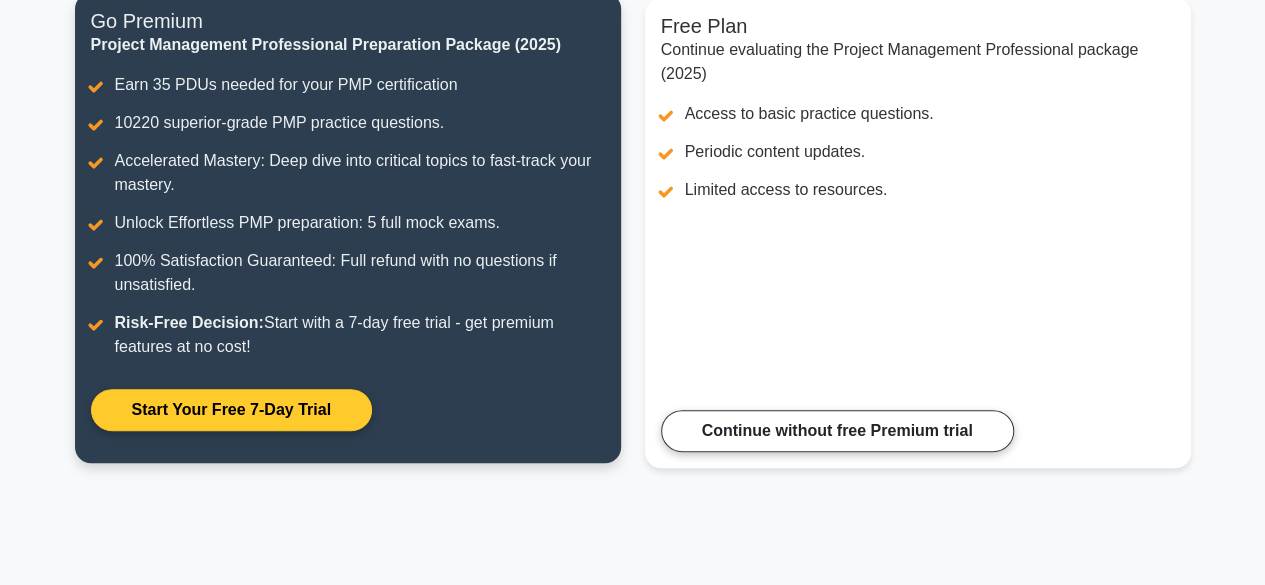 click on "Start Your Free 7-Day Trial" at bounding box center (231, 410) 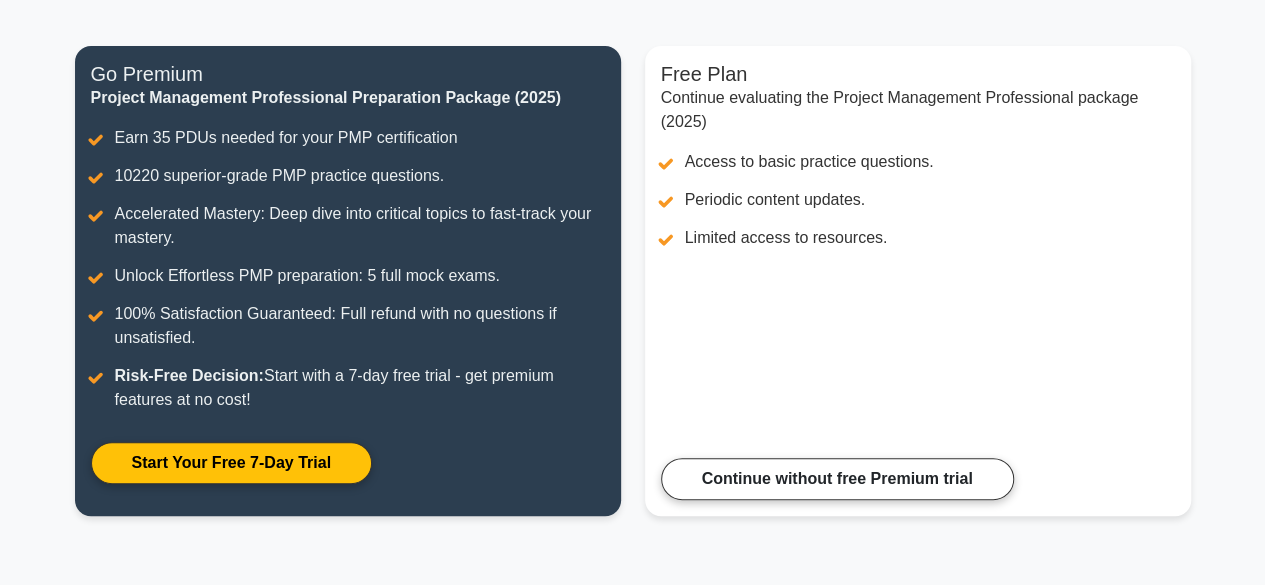 scroll, scrollTop: 248, scrollLeft: 0, axis: vertical 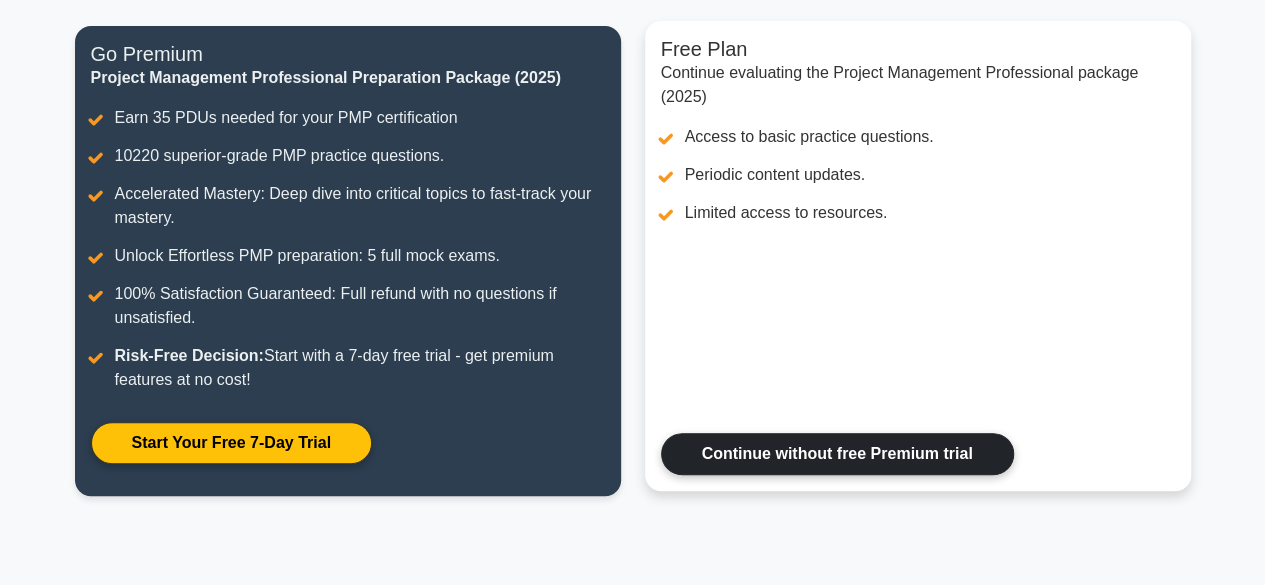 click on "Continue without free Premium trial" at bounding box center (837, 454) 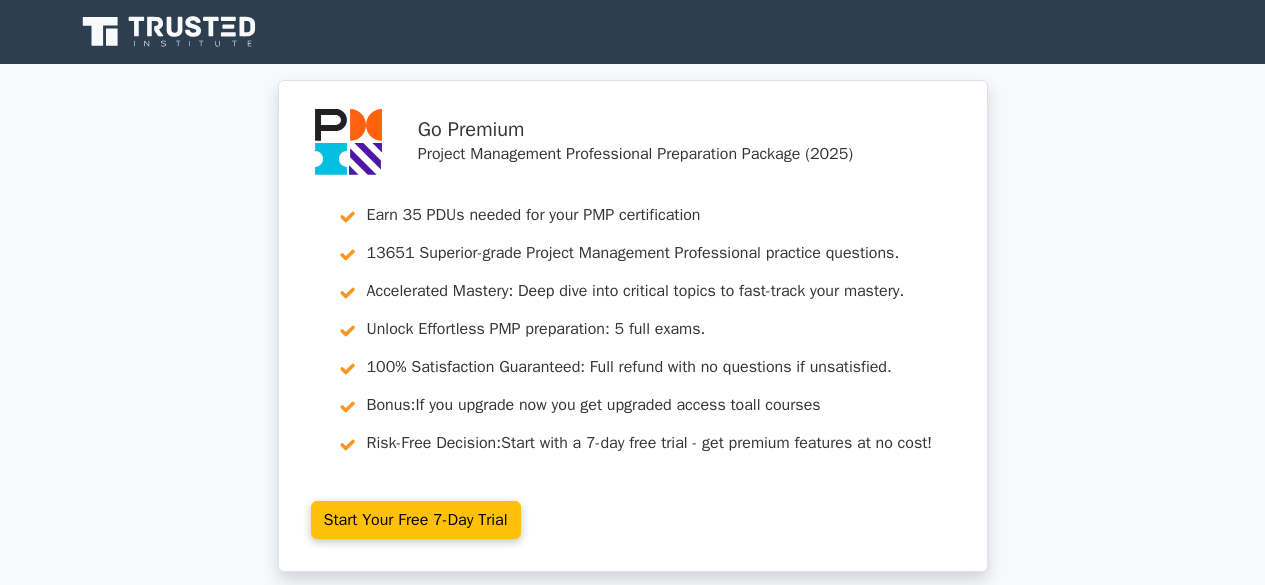 scroll, scrollTop: 0, scrollLeft: 0, axis: both 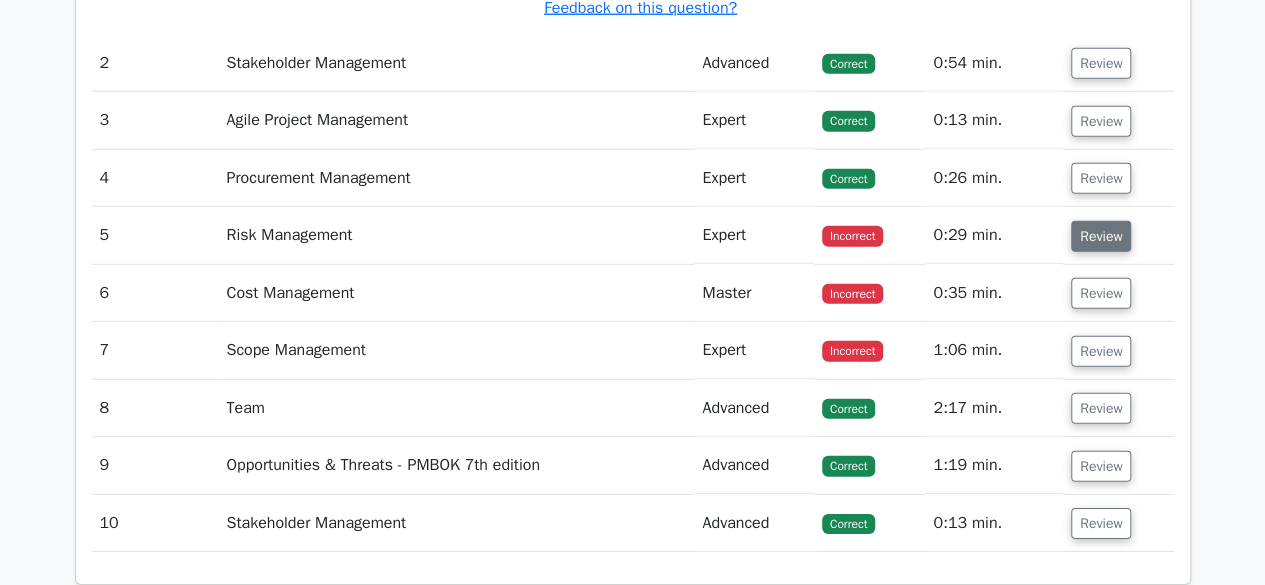 click on "Review" at bounding box center [1101, 236] 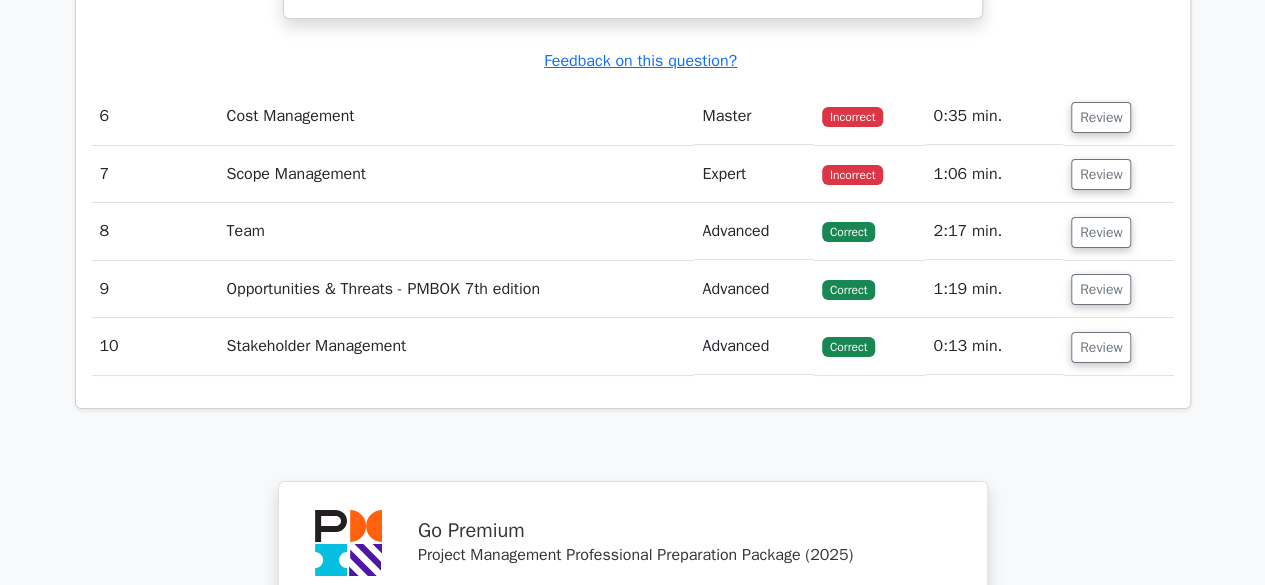 scroll, scrollTop: 3669, scrollLeft: 0, axis: vertical 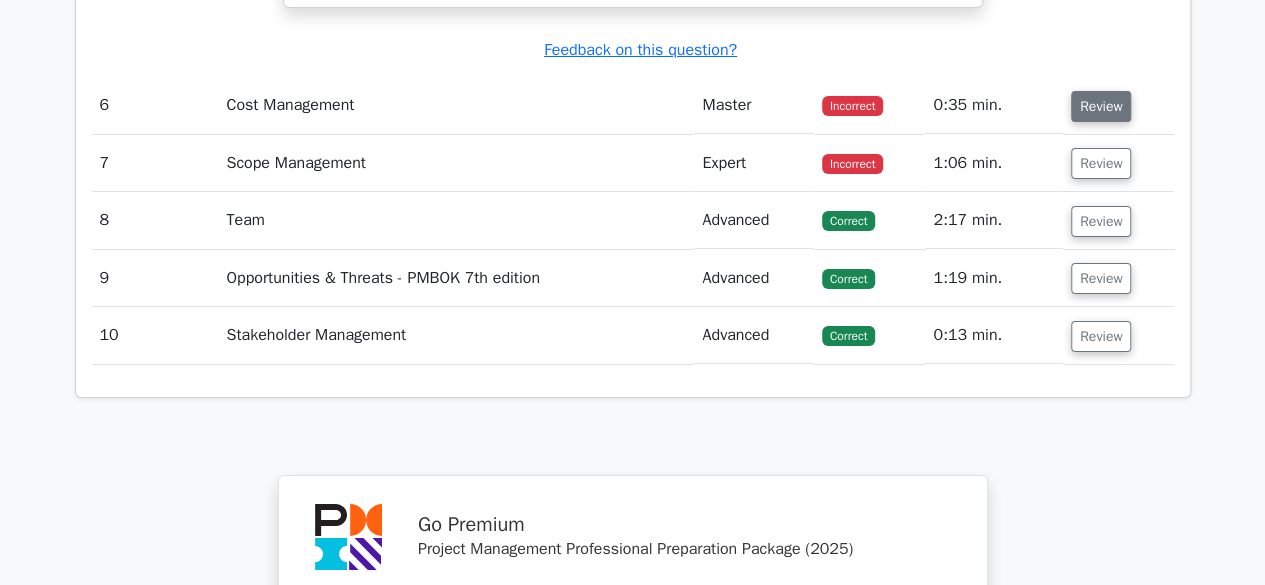 click on "Review" at bounding box center [1101, 106] 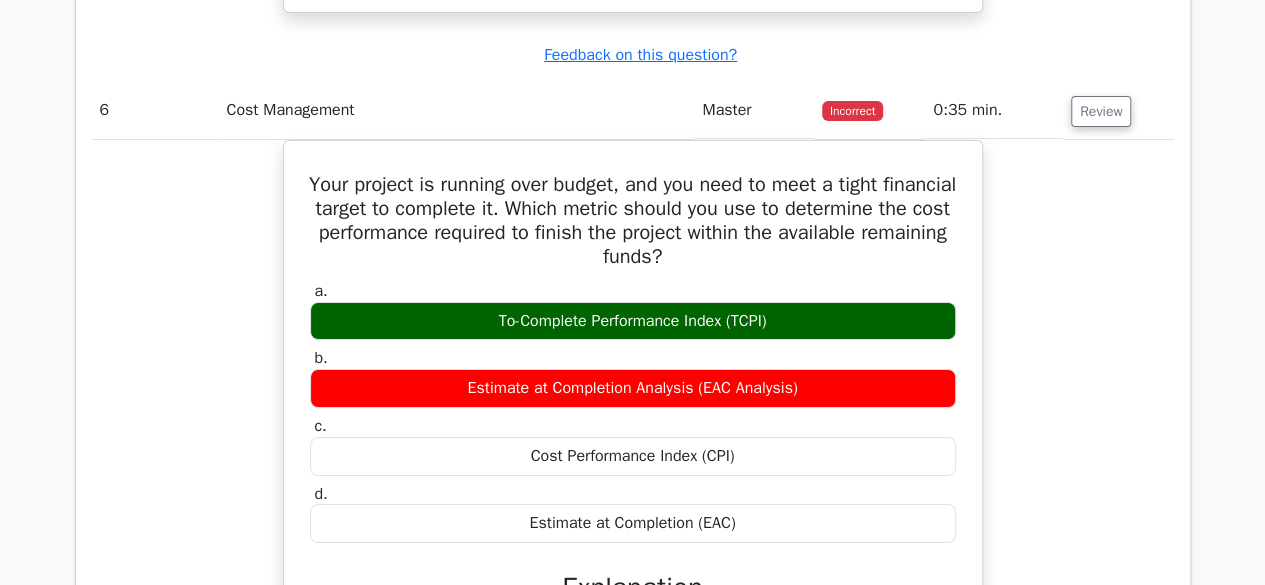 drag, startPoint x: 1263, startPoint y: 382, endPoint x: 1263, endPoint y: 365, distance: 17 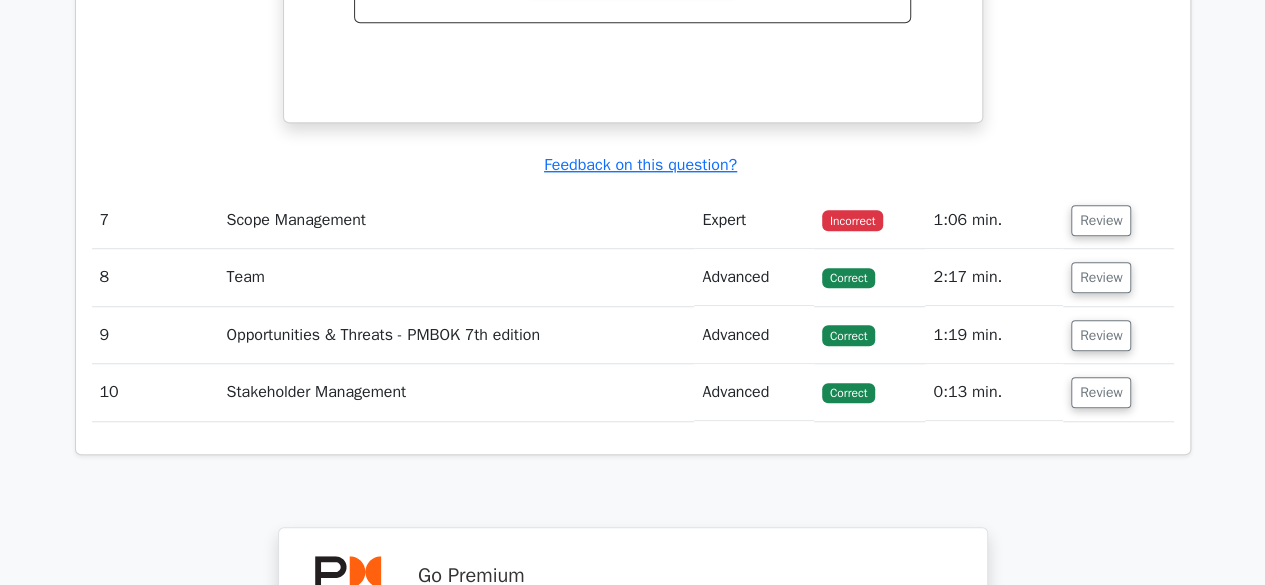 scroll, scrollTop: 4465, scrollLeft: 0, axis: vertical 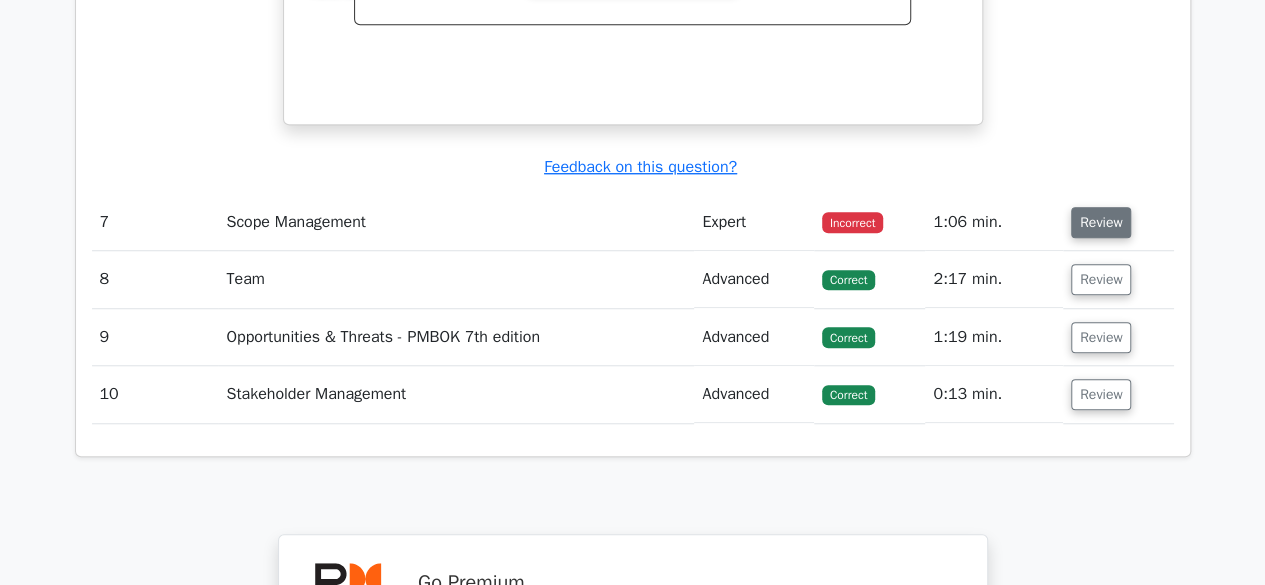 drag, startPoint x: 1099, startPoint y: 227, endPoint x: 1092, endPoint y: 215, distance: 13.892444 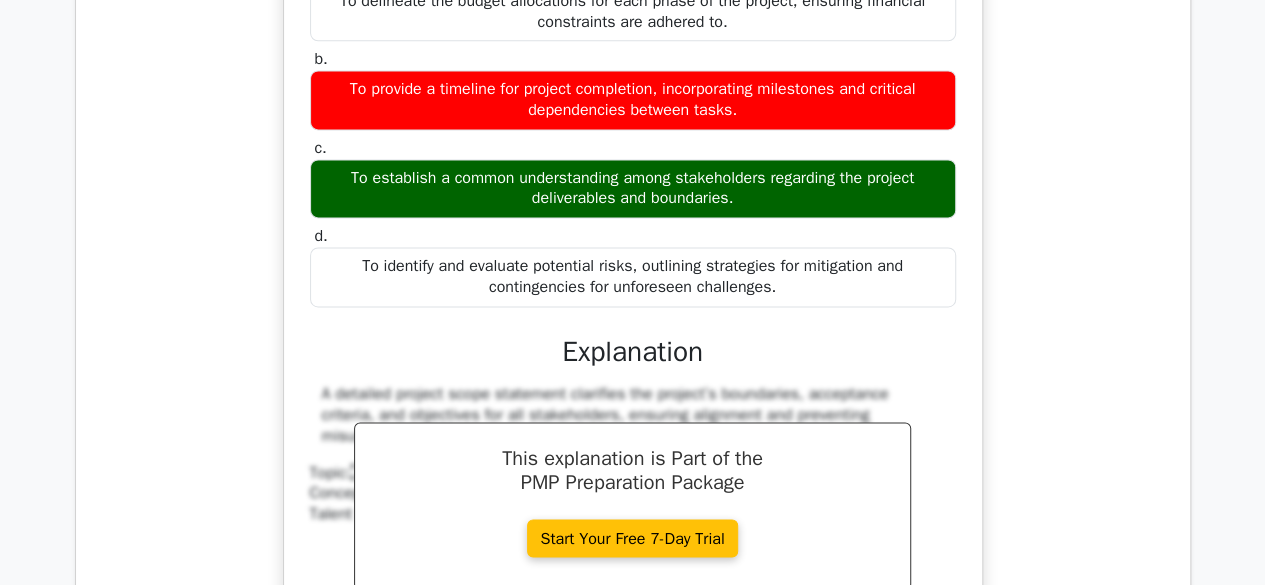 scroll, scrollTop: 5148, scrollLeft: 0, axis: vertical 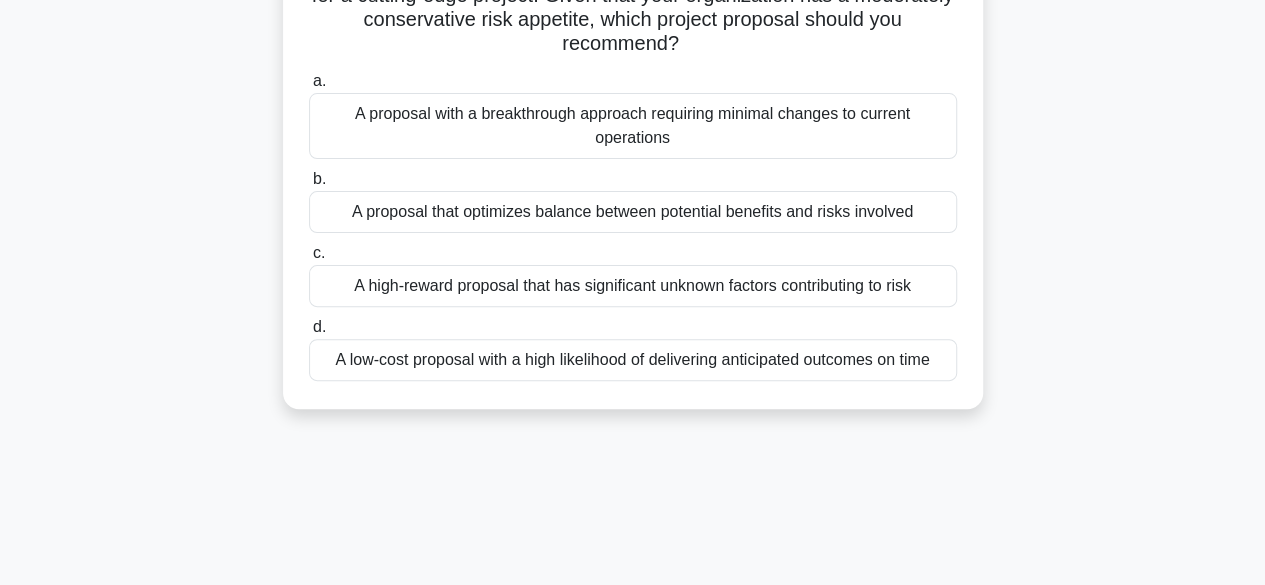 click on "A proposal with a breakthrough approach requiring minimal changes to current operations" at bounding box center [633, 126] 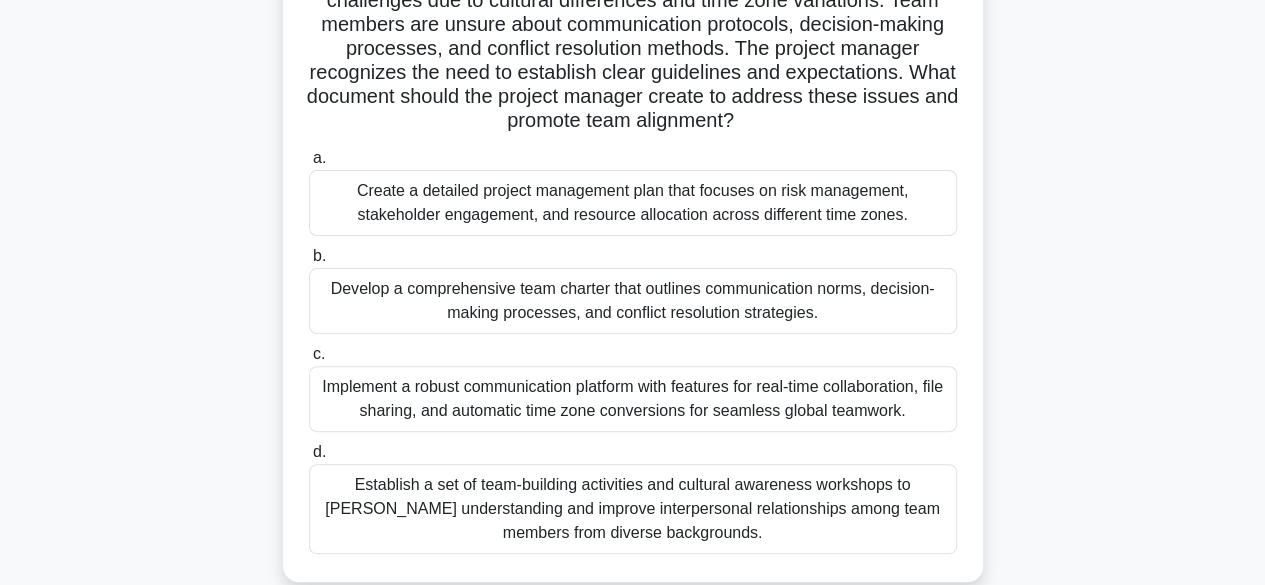scroll, scrollTop: 0, scrollLeft: 0, axis: both 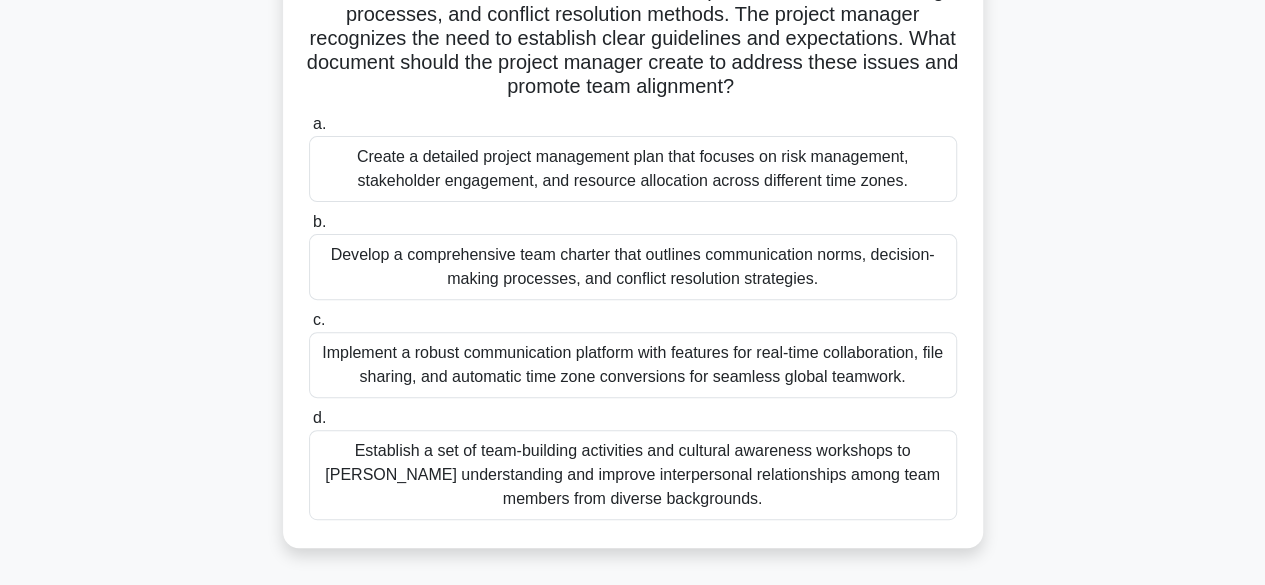 click on "Create a detailed project management plan that focuses on risk management, stakeholder engagement, and resource allocation across different time zones." at bounding box center [633, 169] 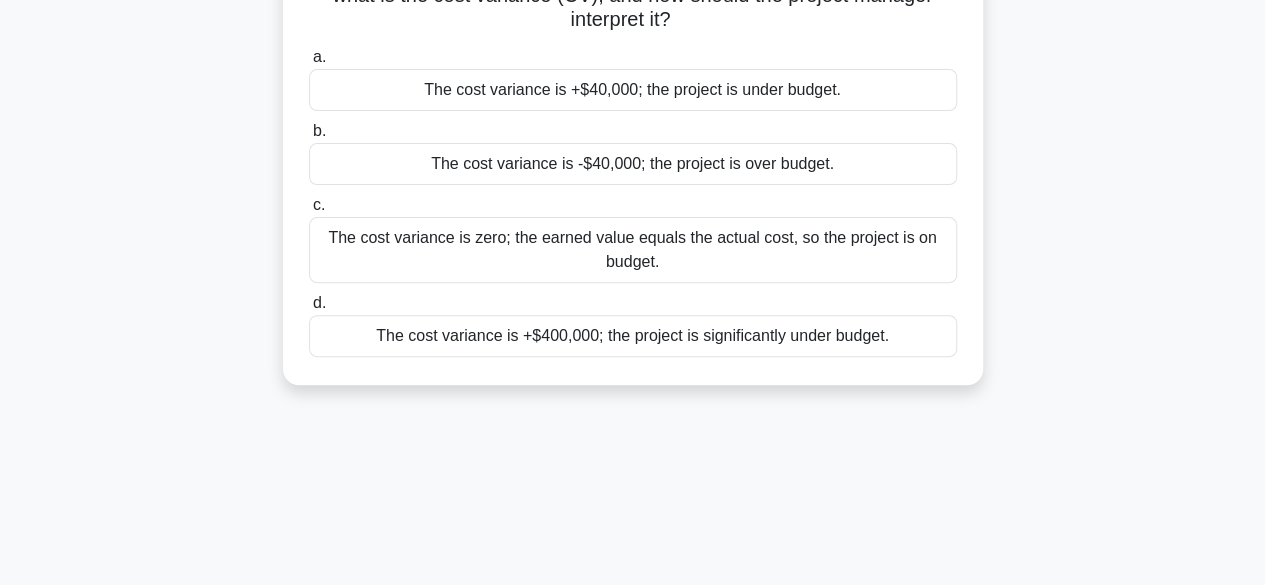 scroll, scrollTop: 0, scrollLeft: 0, axis: both 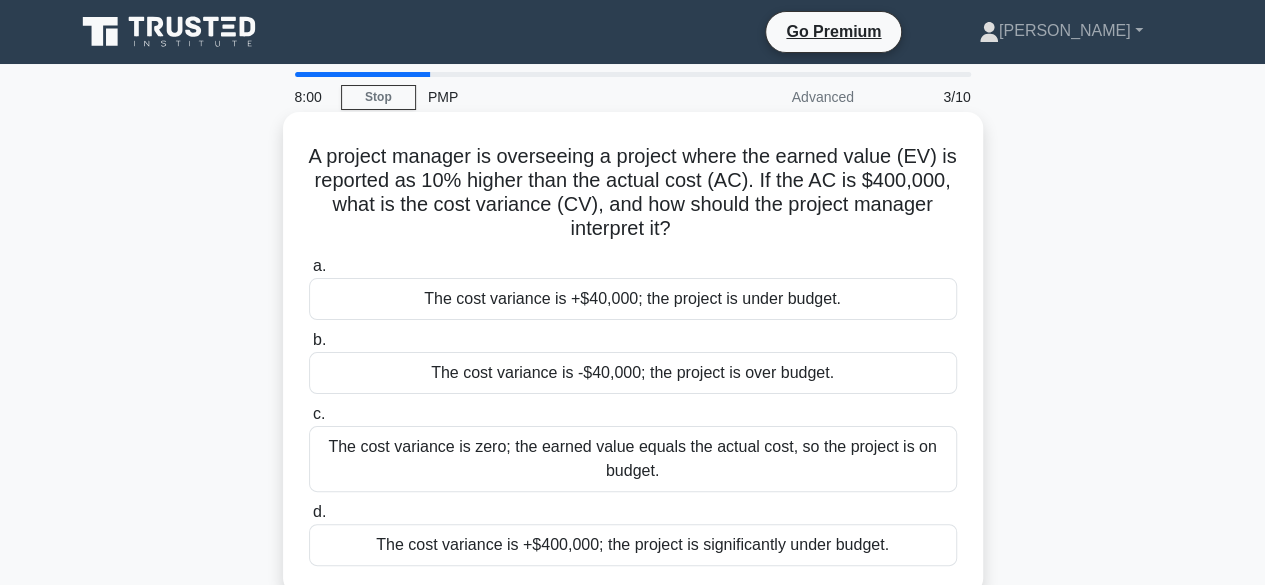 click on "The cost variance is +$40,000; the project is under budget." at bounding box center (633, 299) 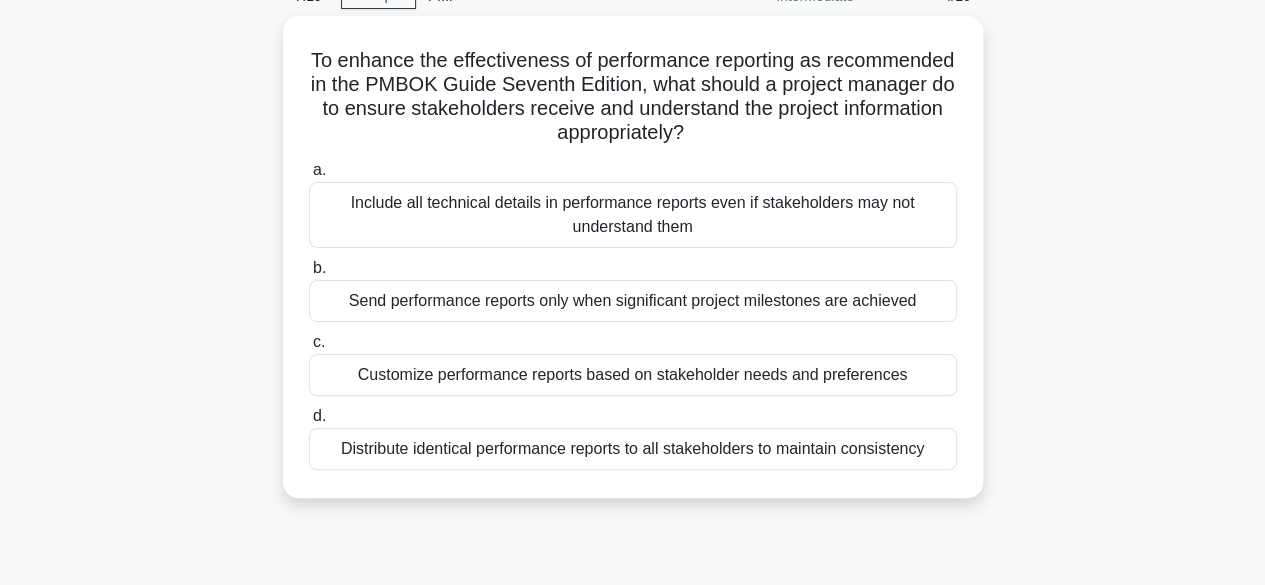 scroll, scrollTop: 106, scrollLeft: 0, axis: vertical 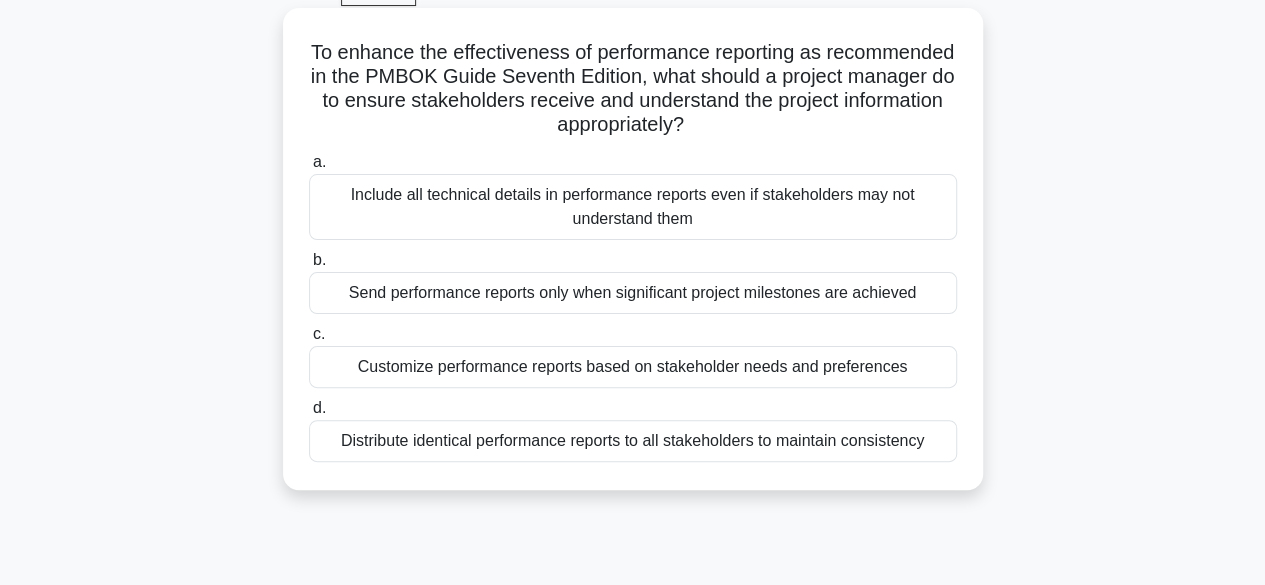 click on "Distribute identical performance reports to all stakeholders to maintain consistency" at bounding box center [633, 441] 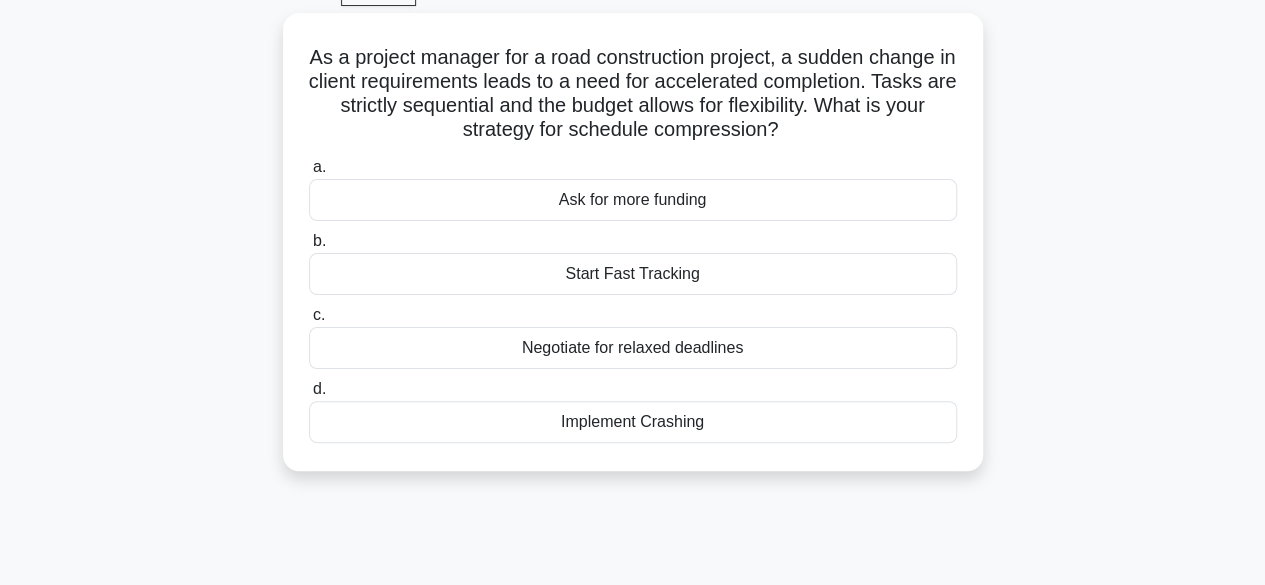 scroll, scrollTop: 0, scrollLeft: 0, axis: both 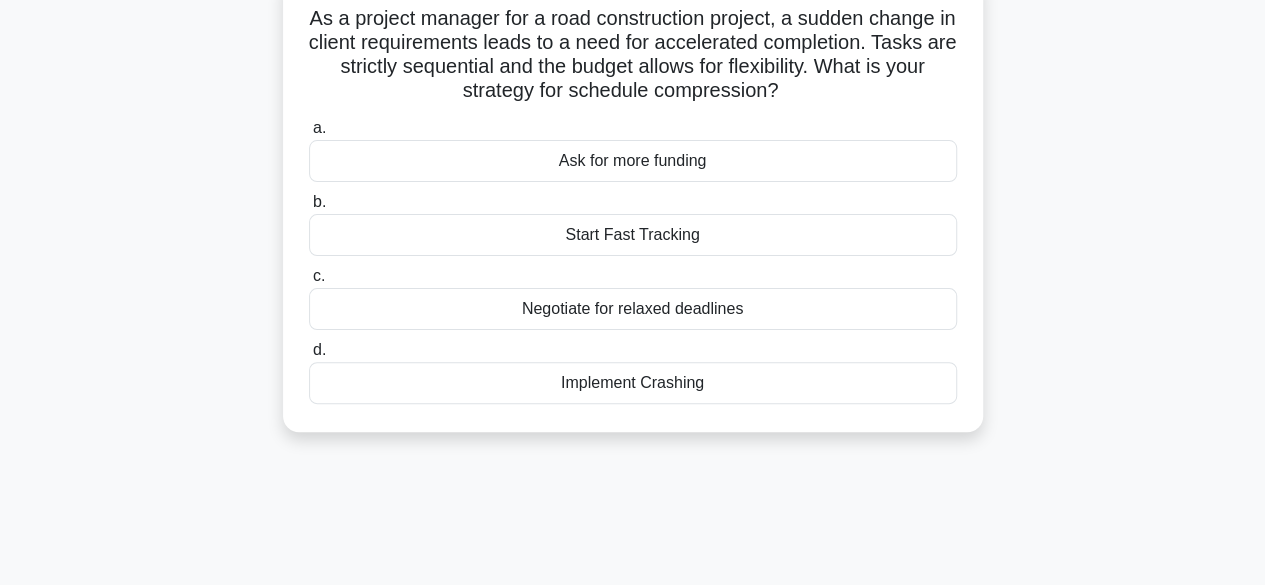 click on "Start Fast Tracking" at bounding box center (633, 235) 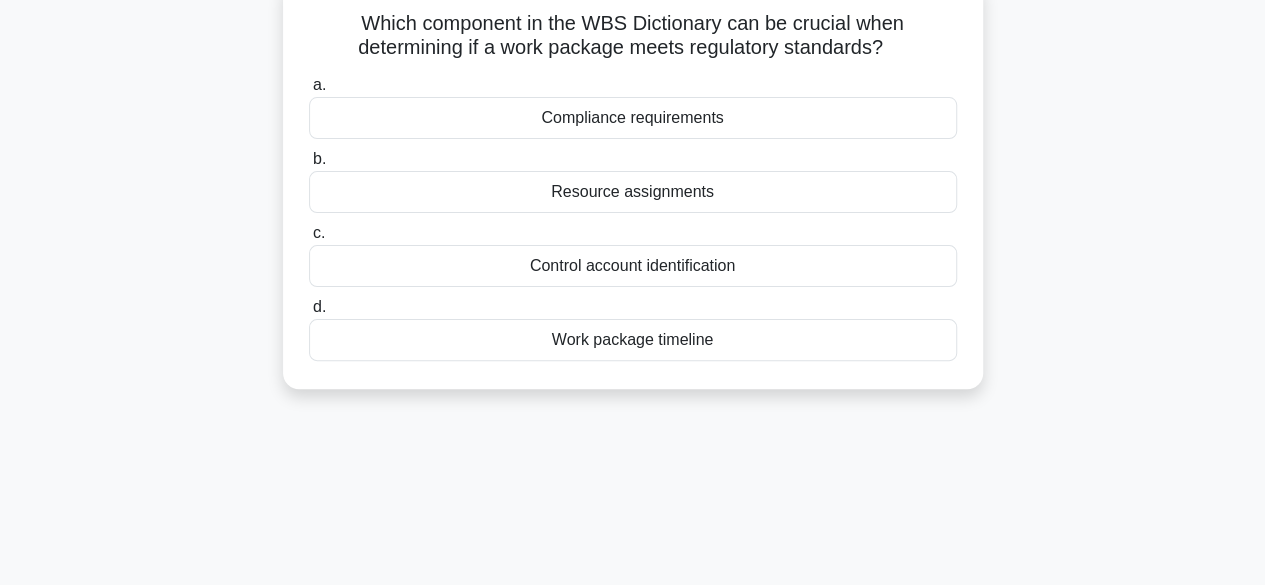 scroll, scrollTop: 0, scrollLeft: 0, axis: both 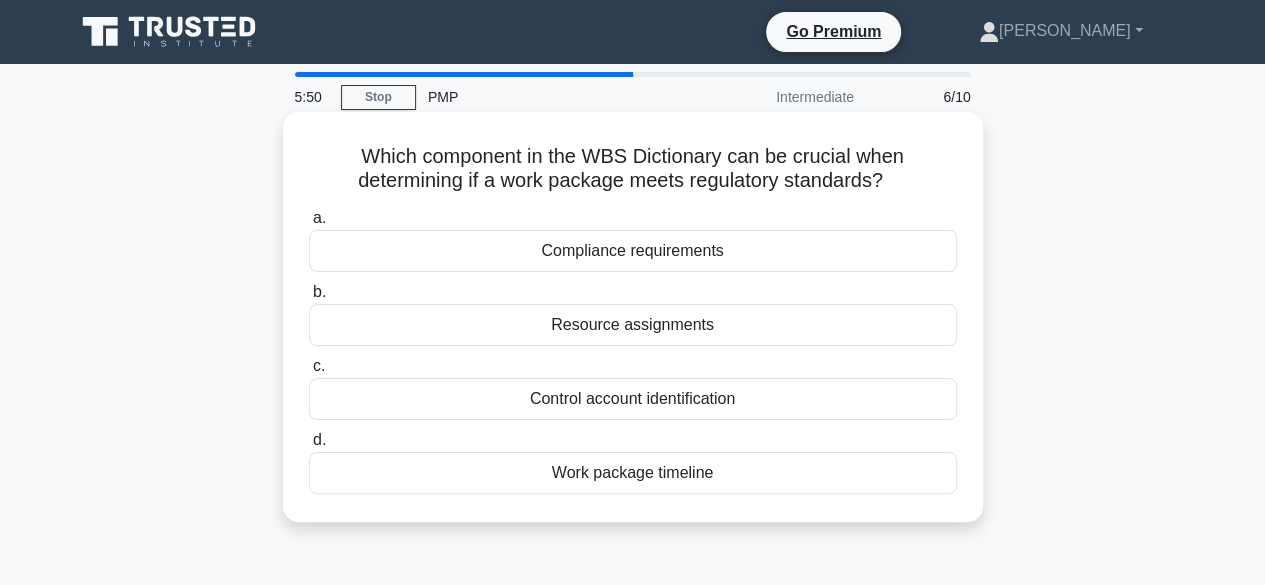 click on "Compliance requirements" at bounding box center (633, 251) 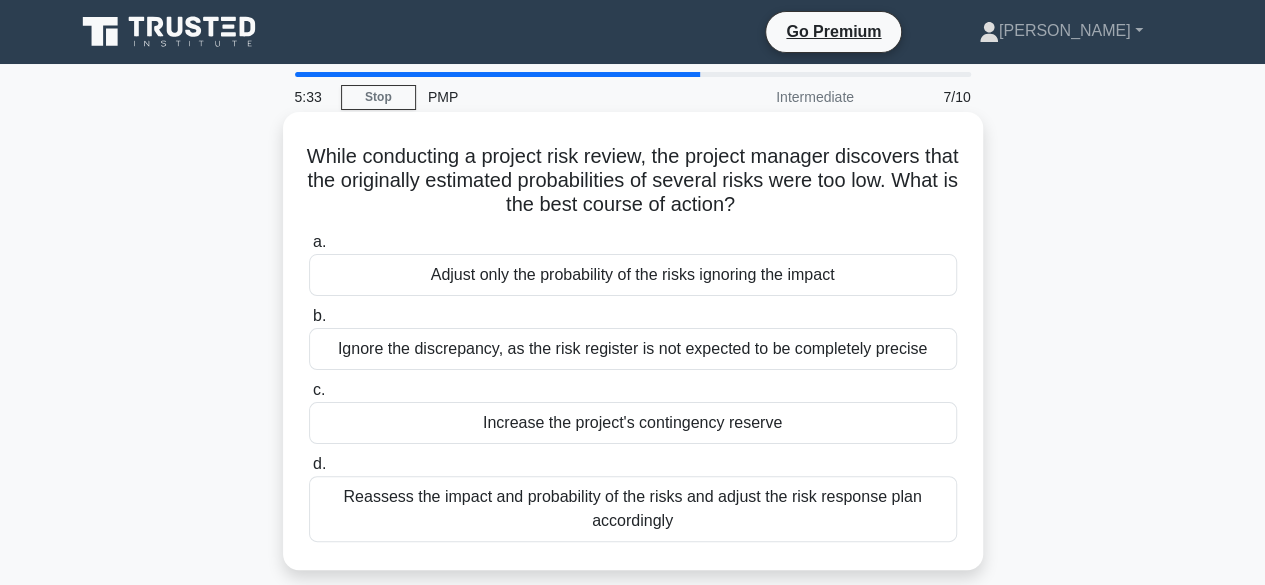 click on "Reassess the impact and probability of the risks and adjust the risk response plan accordingly" at bounding box center (633, 509) 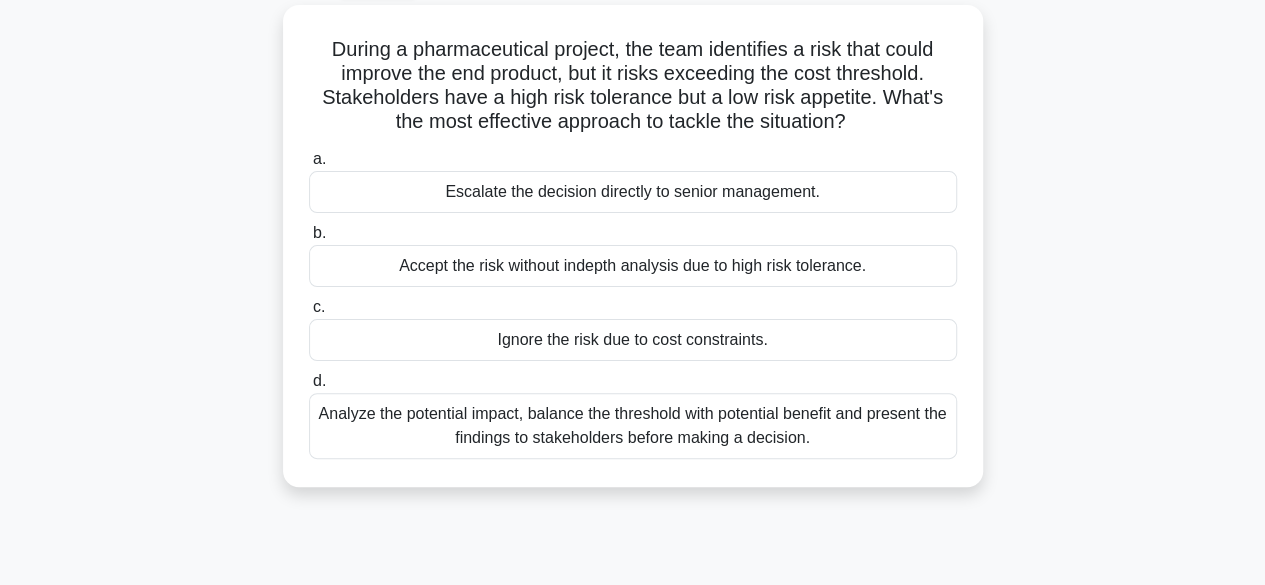 scroll, scrollTop: 113, scrollLeft: 0, axis: vertical 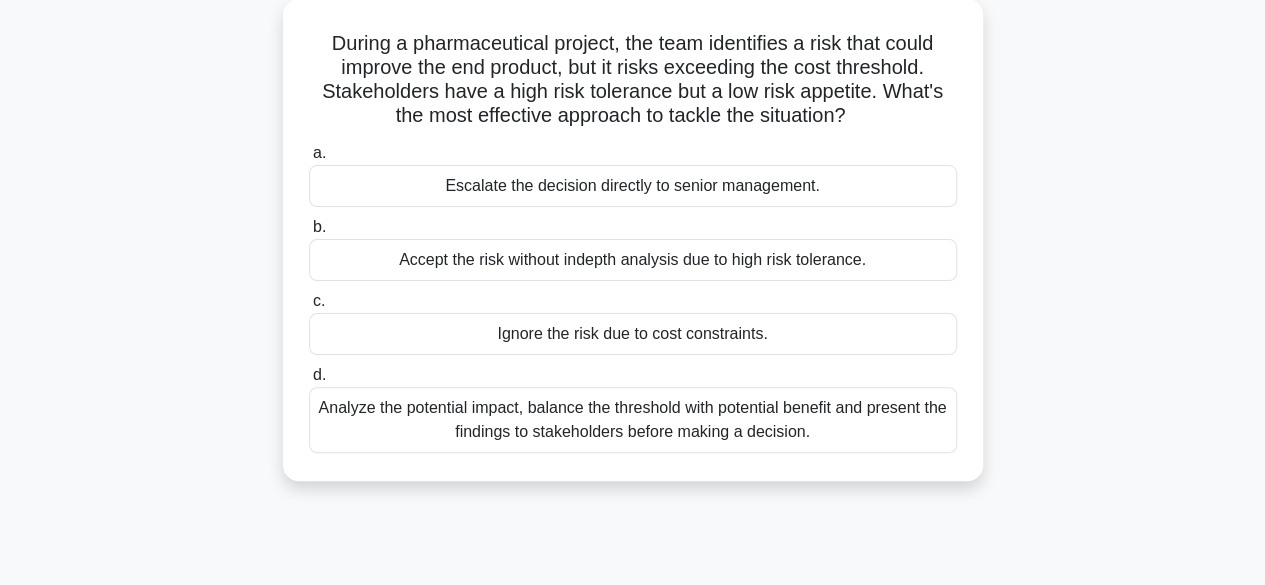 click on "Analyze the potential impact, balance the threshold with potential benefit and present the findings to stakeholders before making a decision." at bounding box center [633, 420] 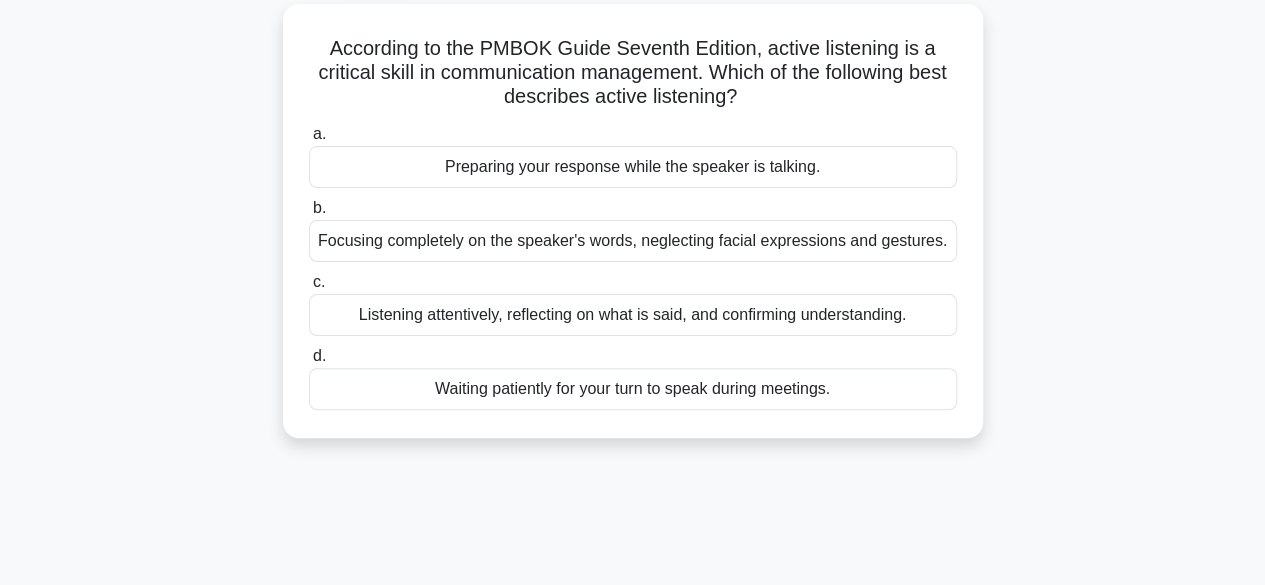 scroll, scrollTop: 0, scrollLeft: 0, axis: both 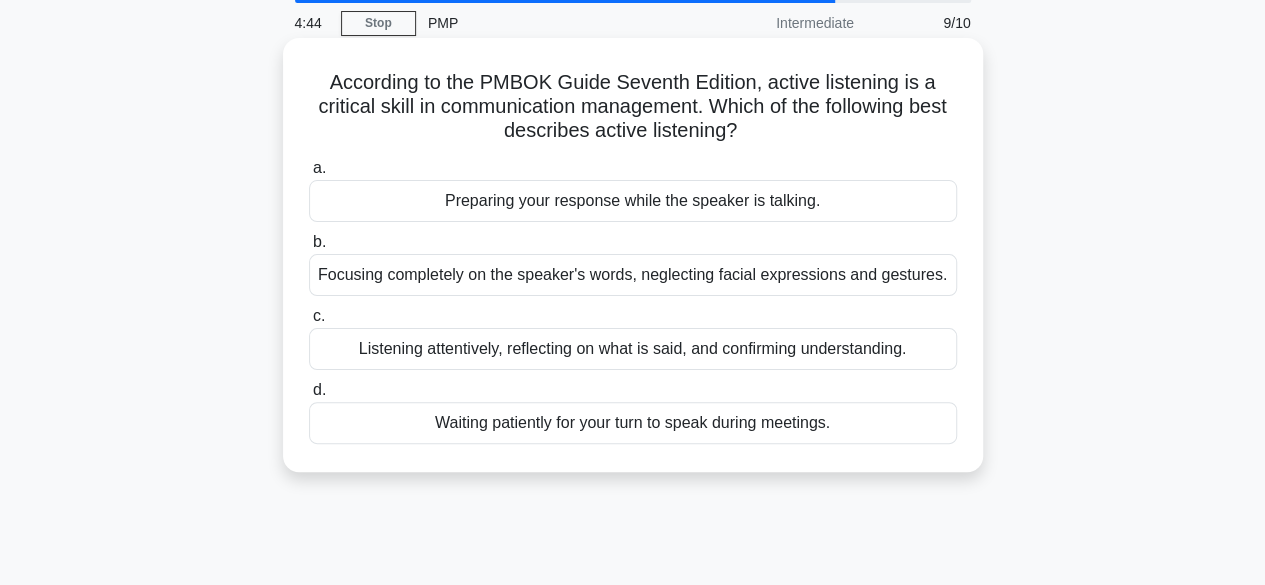 click on "Listening attentively, reflecting on what is said, and confirming understanding." at bounding box center (633, 349) 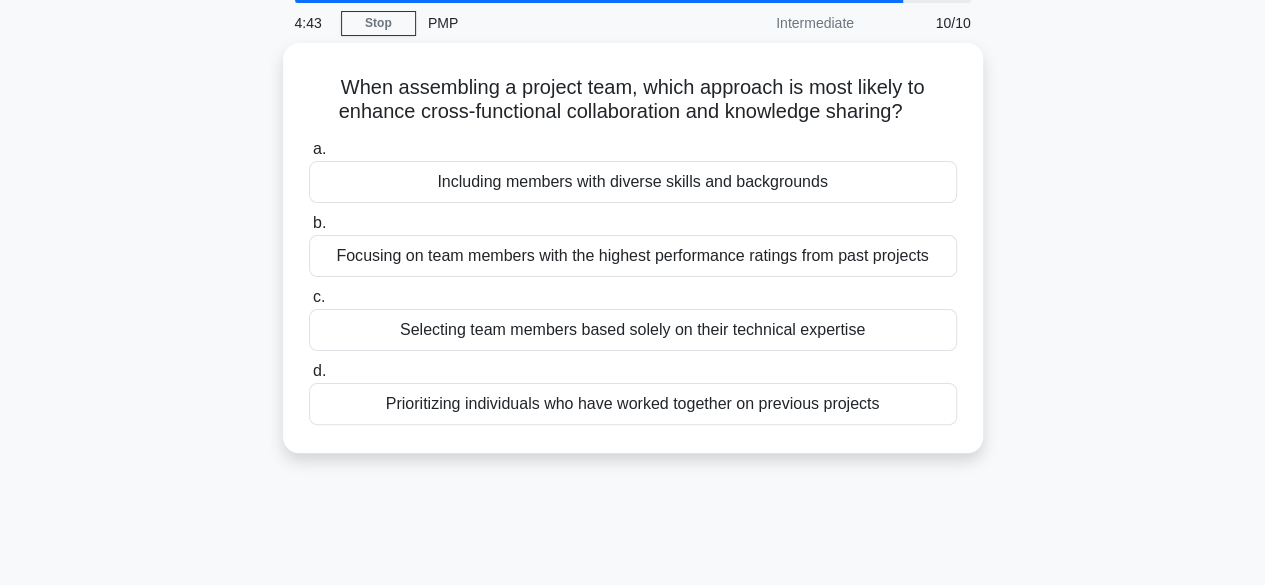 scroll, scrollTop: 0, scrollLeft: 0, axis: both 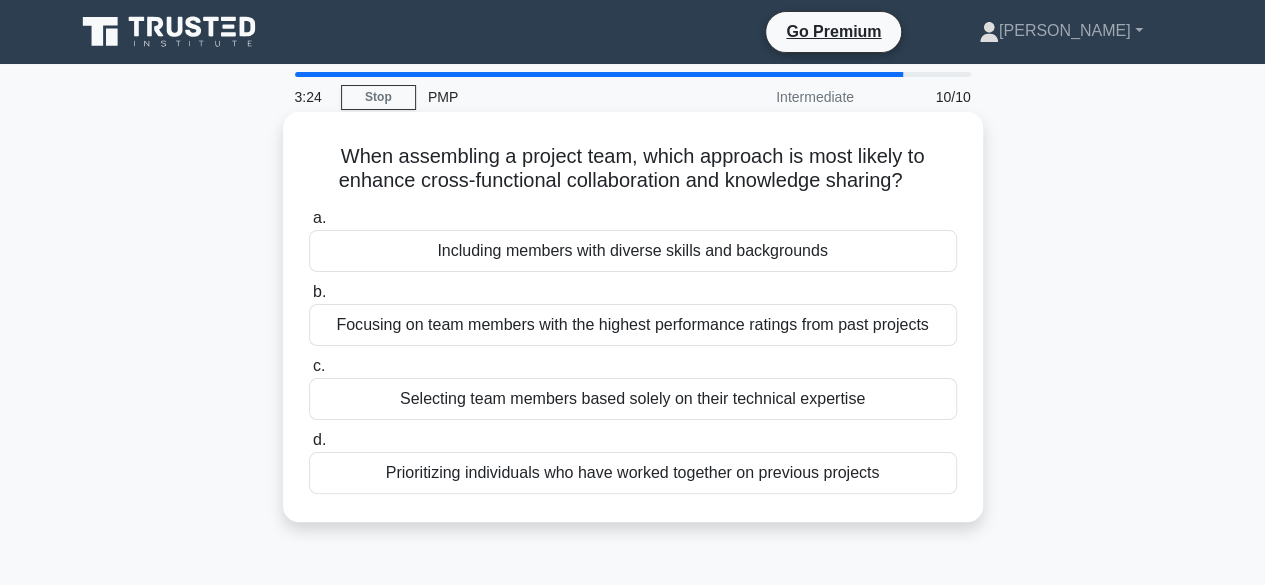 click on "Focusing on team members with the highest performance ratings from past projects" at bounding box center [633, 325] 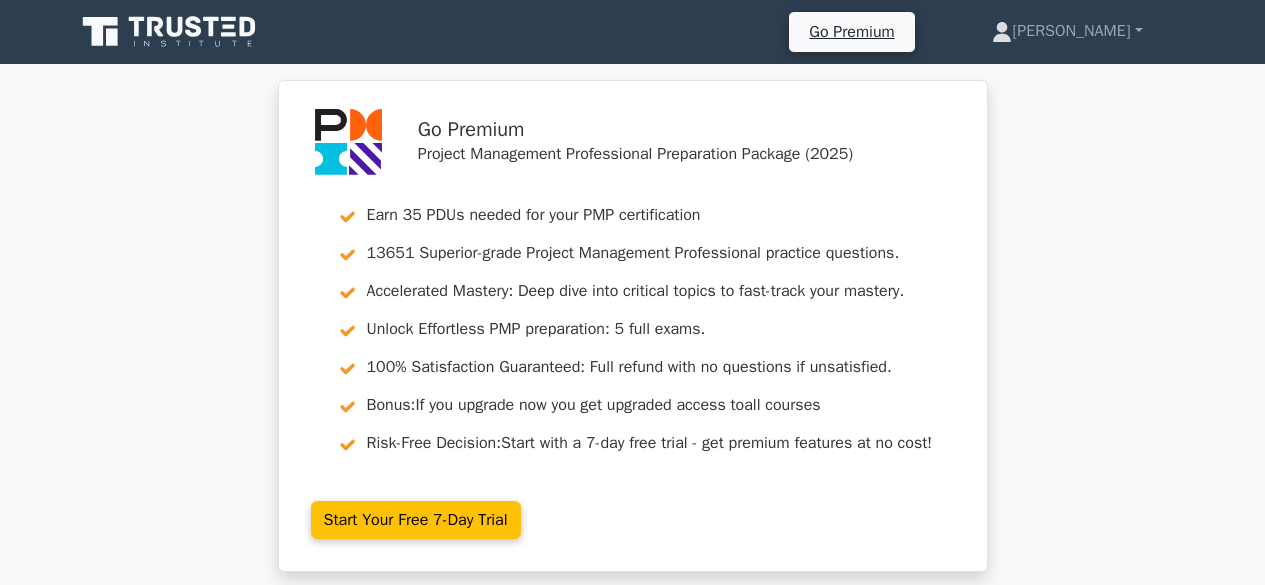 scroll, scrollTop: 0, scrollLeft: 0, axis: both 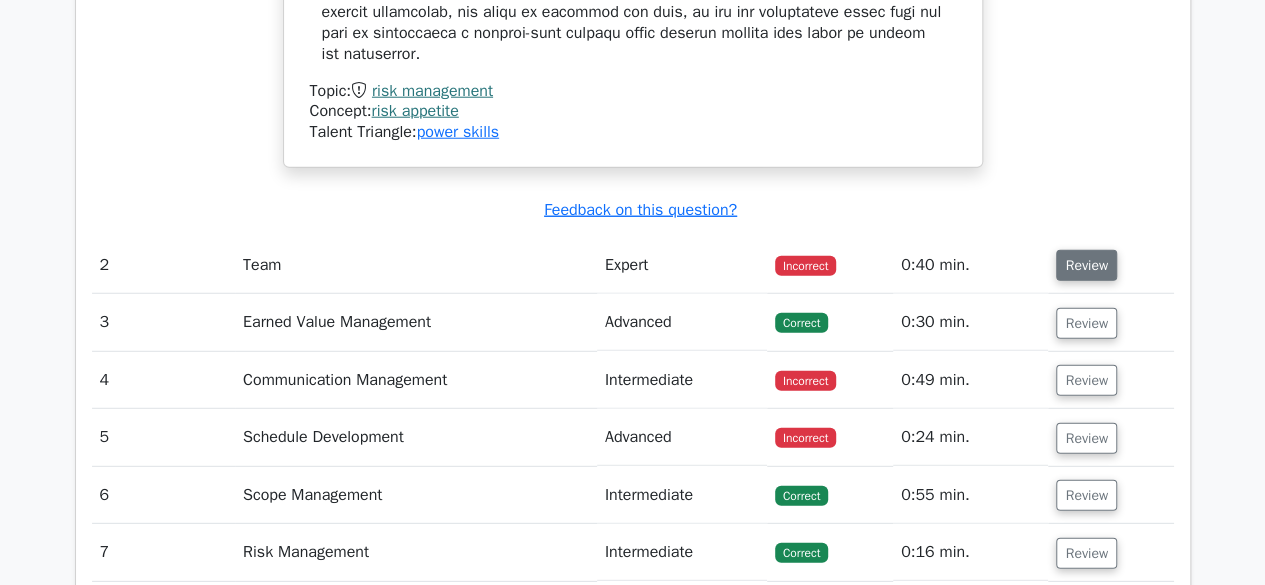 click on "Review" at bounding box center [1086, 265] 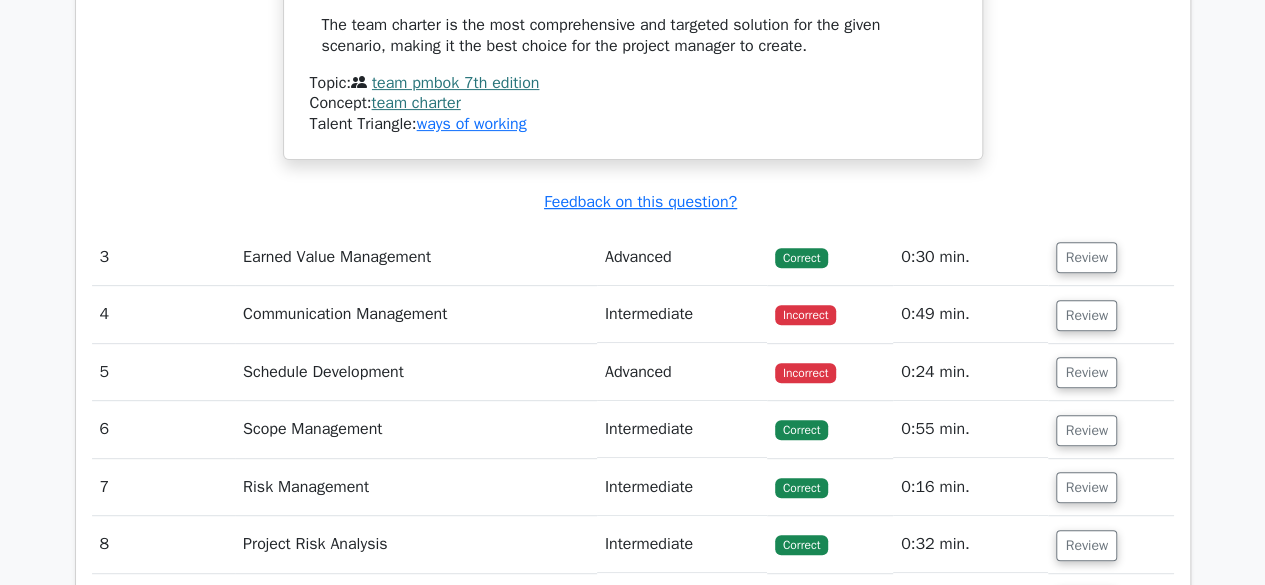 scroll, scrollTop: 4076, scrollLeft: 0, axis: vertical 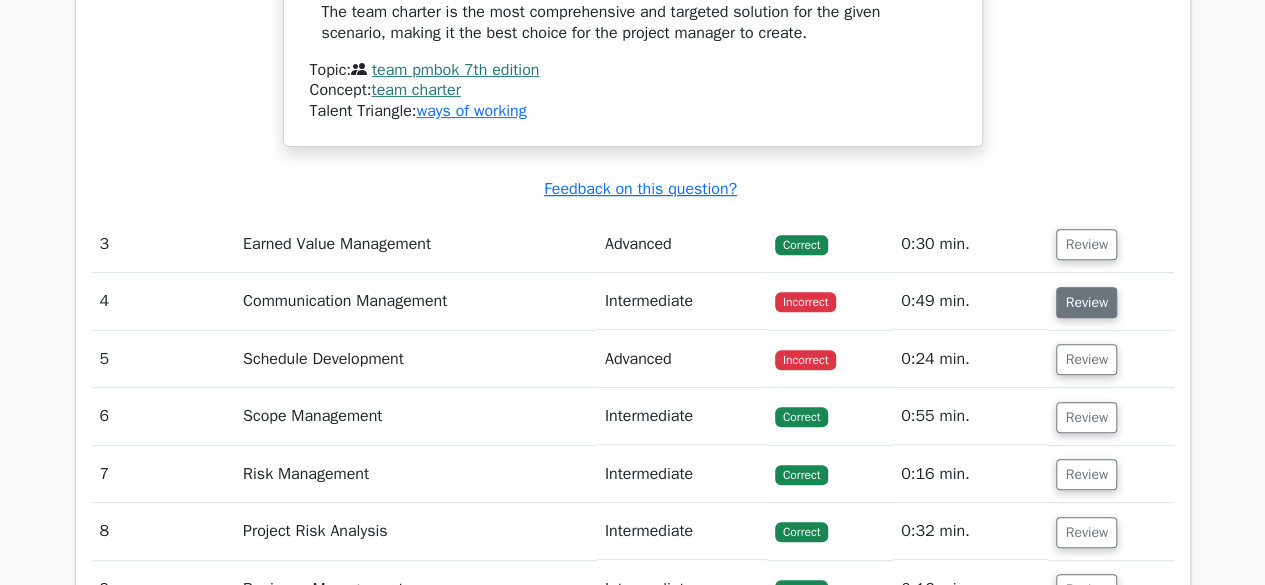 click on "Review" at bounding box center (1086, 302) 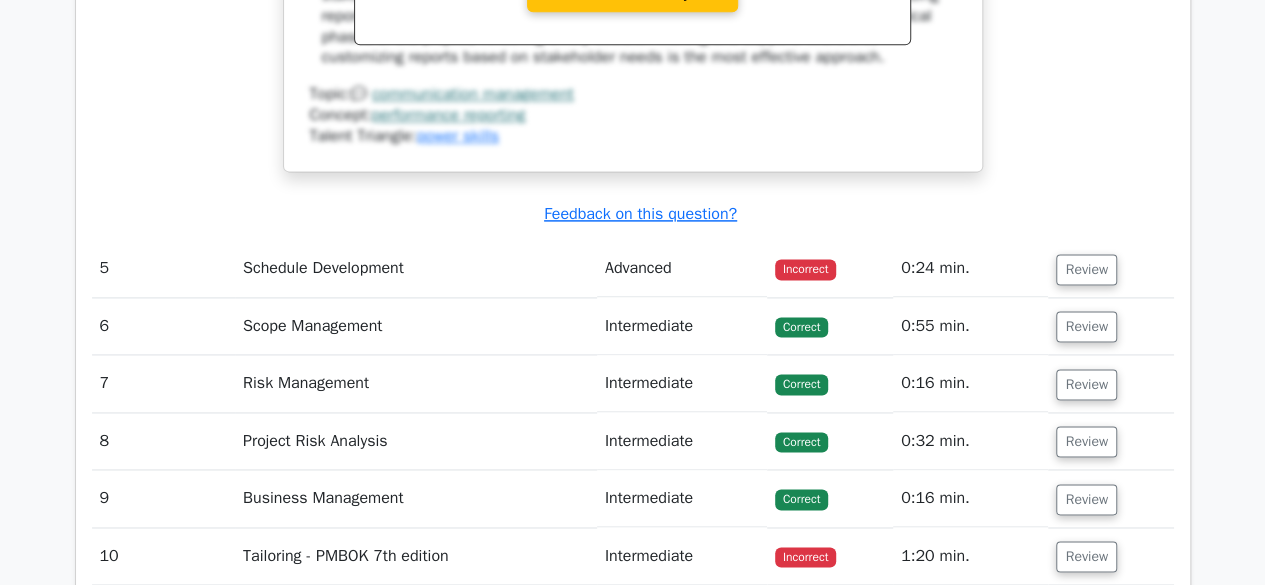 scroll, scrollTop: 5082, scrollLeft: 0, axis: vertical 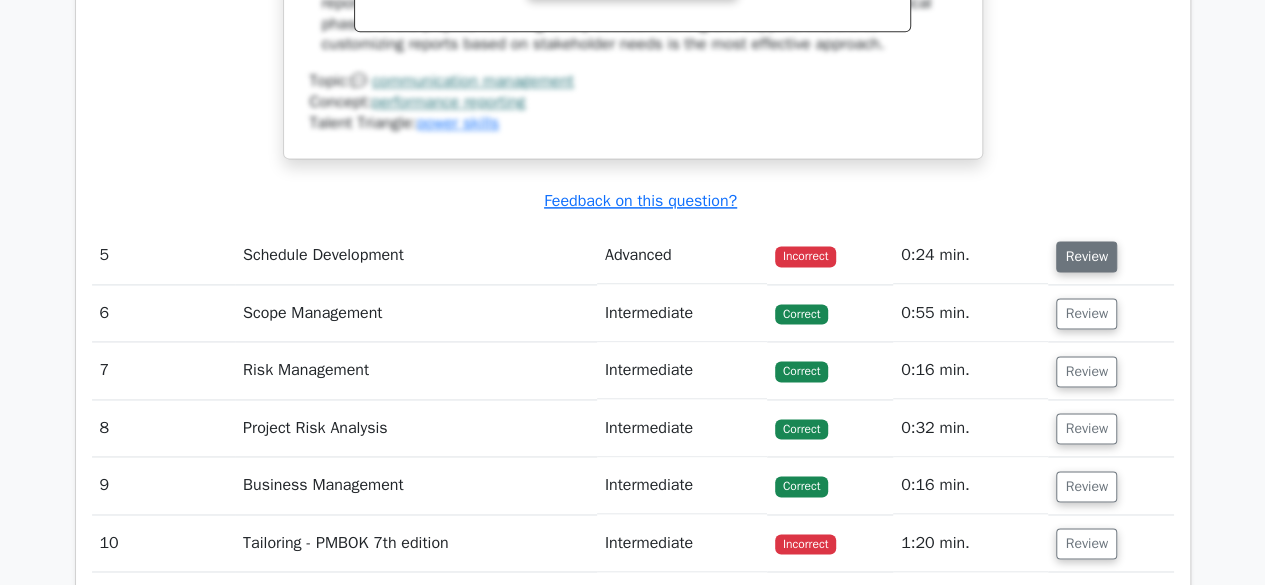 click on "Review" at bounding box center [1086, 256] 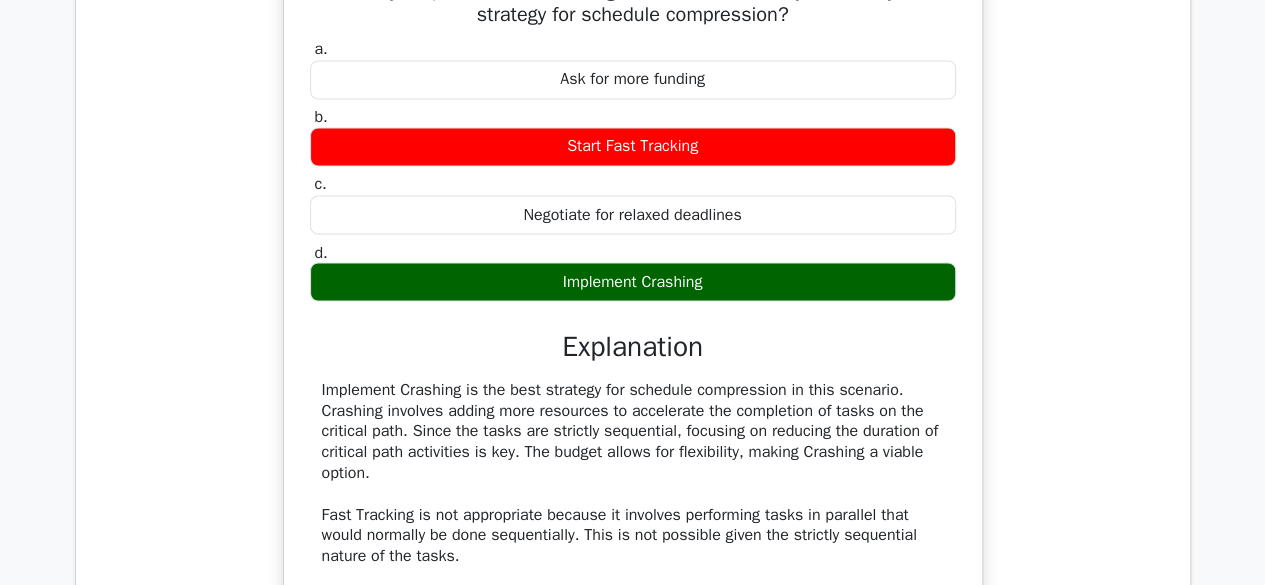 scroll, scrollTop: 5484, scrollLeft: 0, axis: vertical 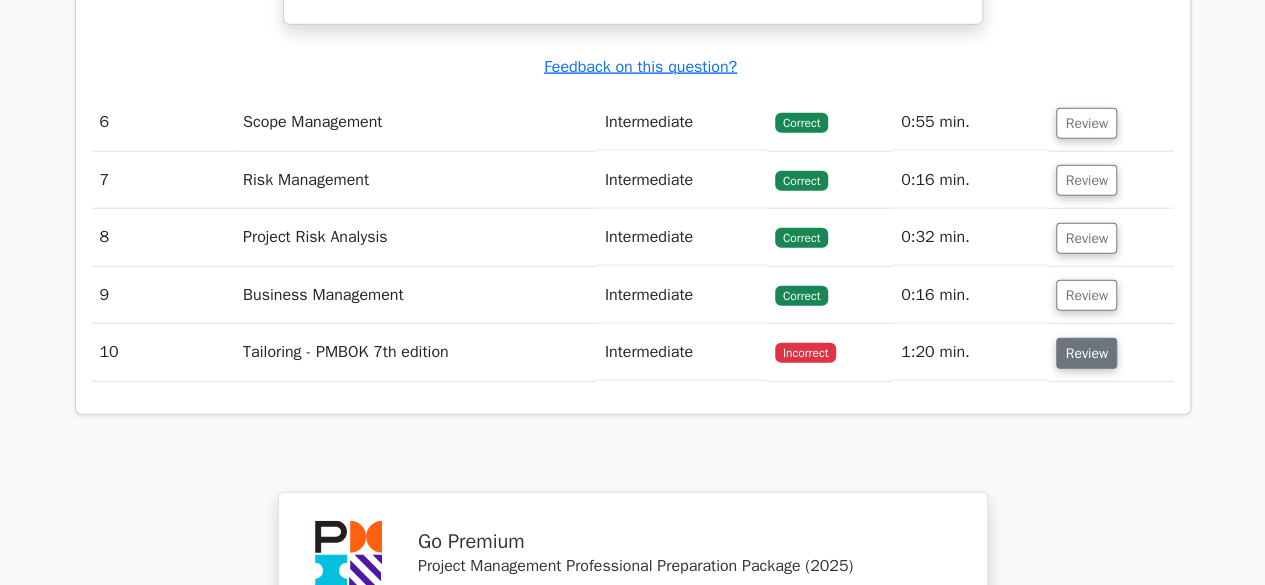 click on "Review" at bounding box center (1086, 353) 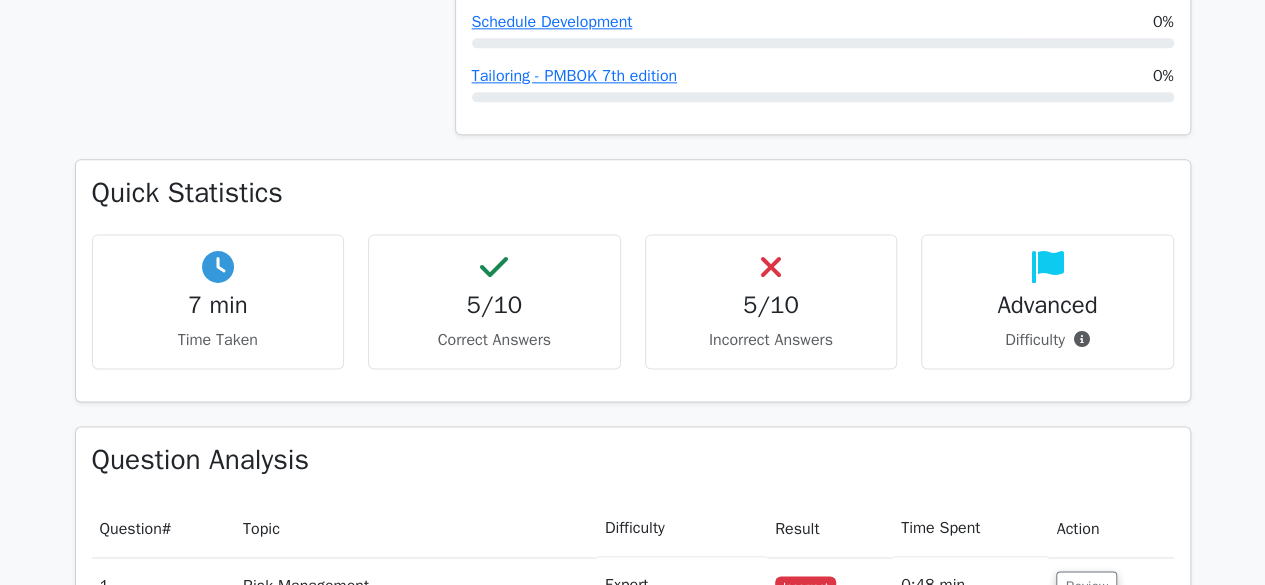 scroll, scrollTop: 1152, scrollLeft: 0, axis: vertical 